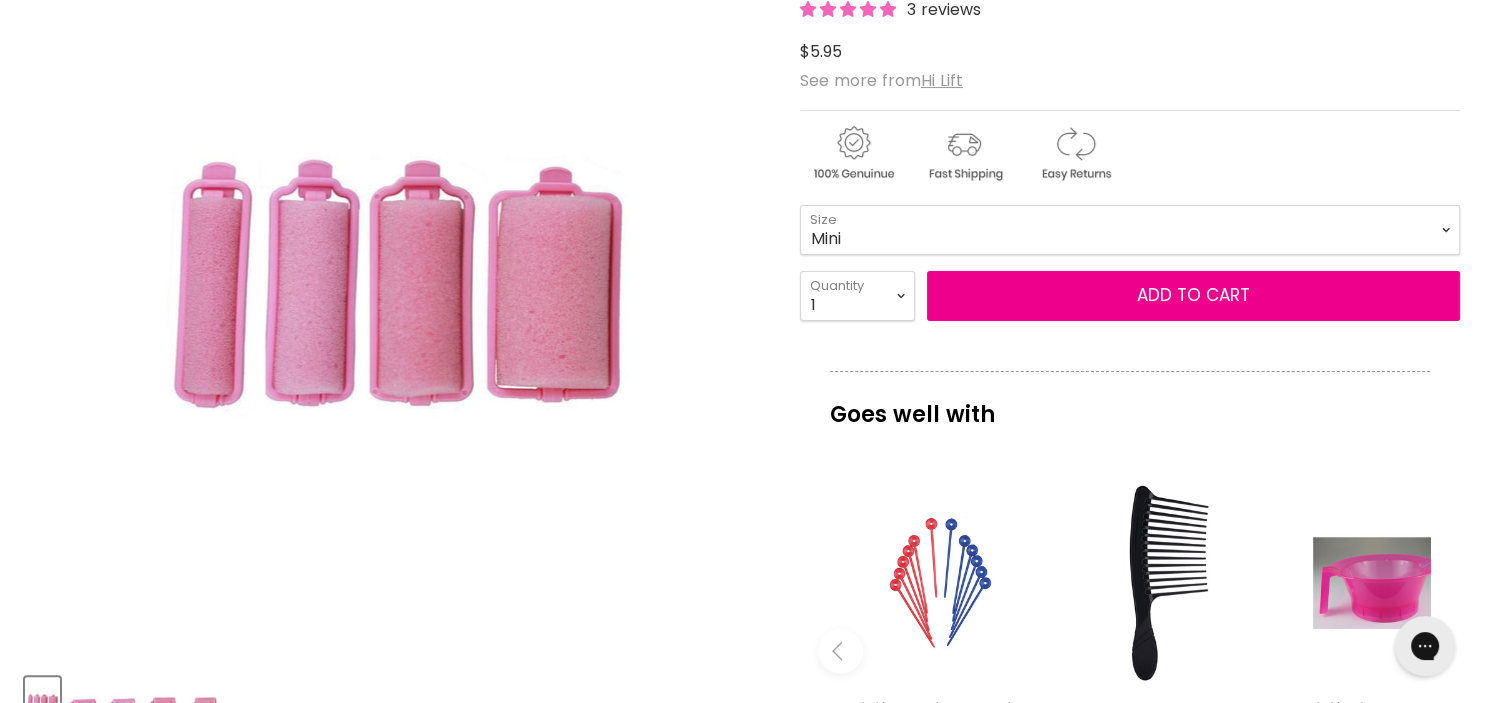 scroll, scrollTop: 316, scrollLeft: 0, axis: vertical 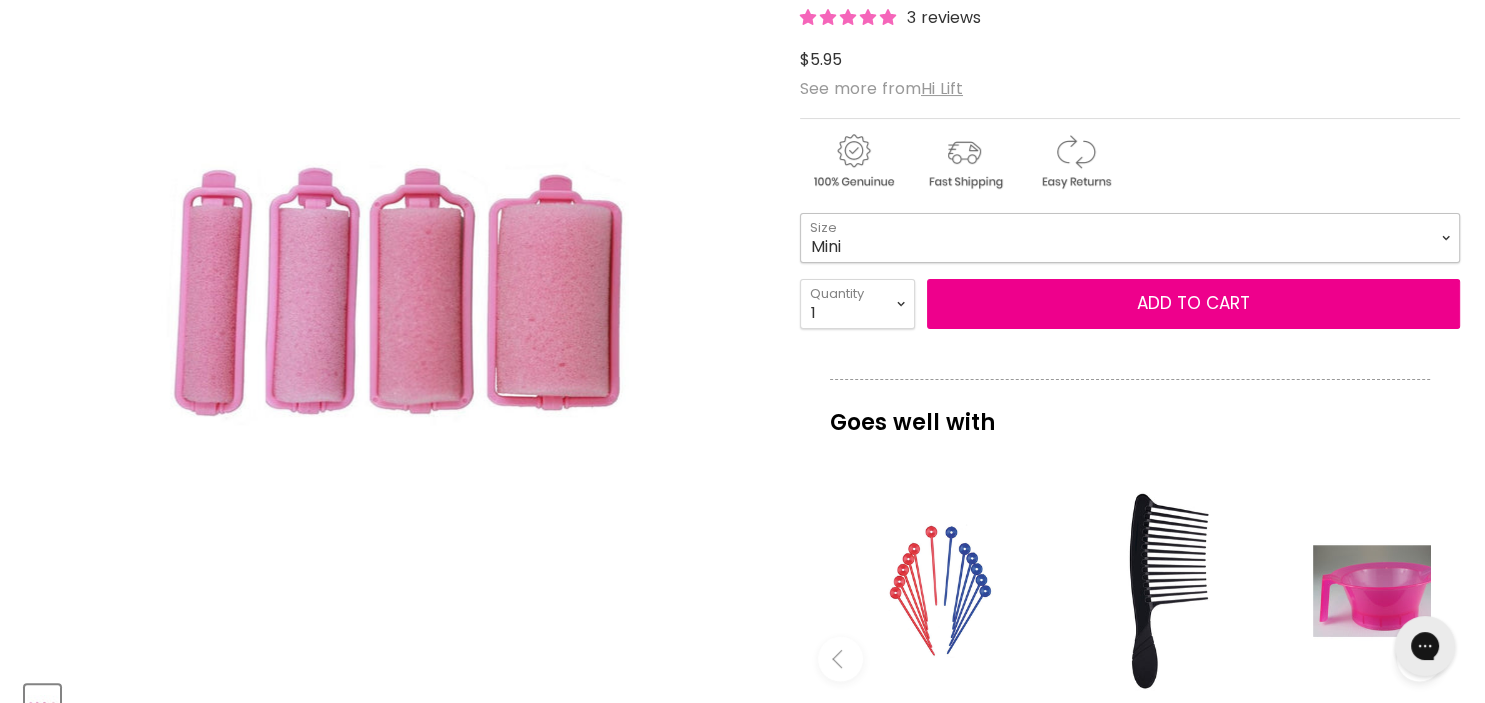 click on "Mini
Small
Medium
Large" at bounding box center [1130, 238] 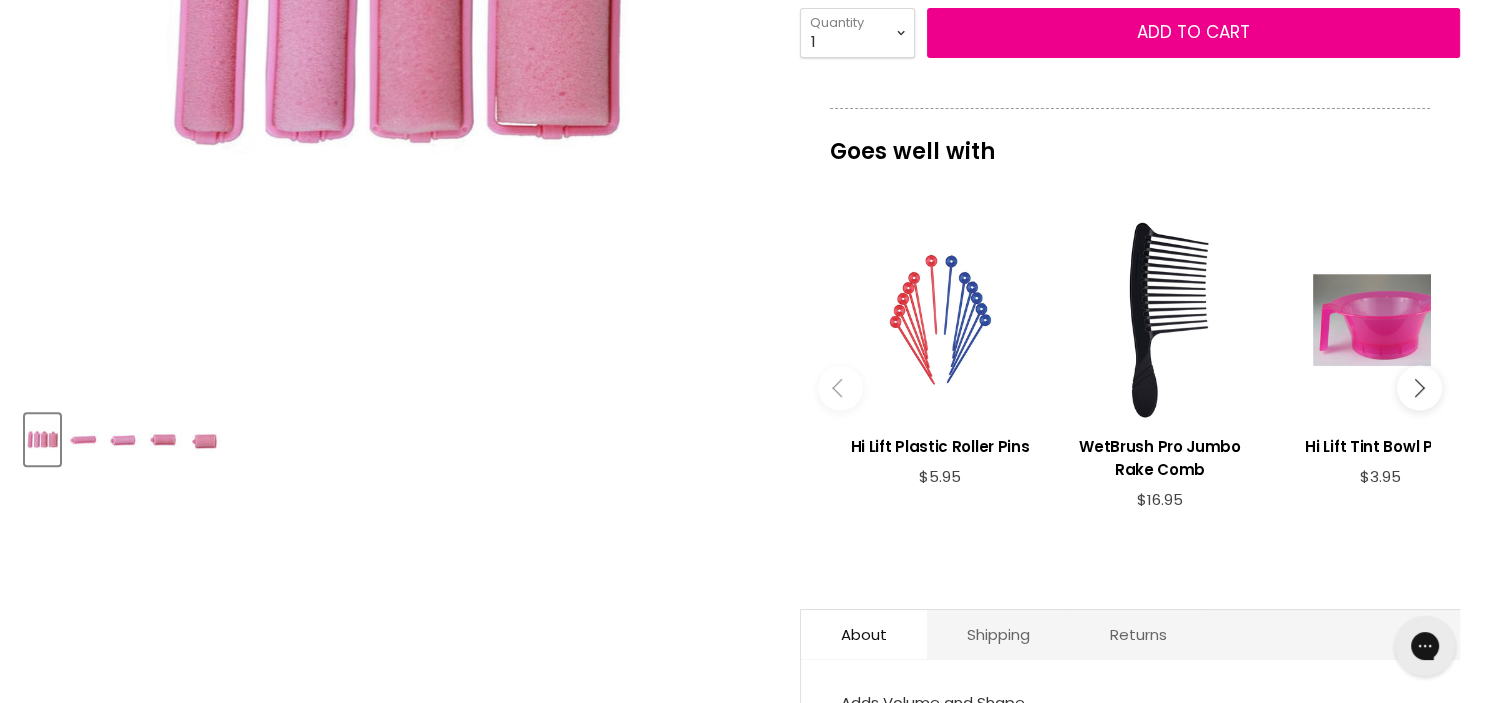 scroll, scrollTop: 422, scrollLeft: 0, axis: vertical 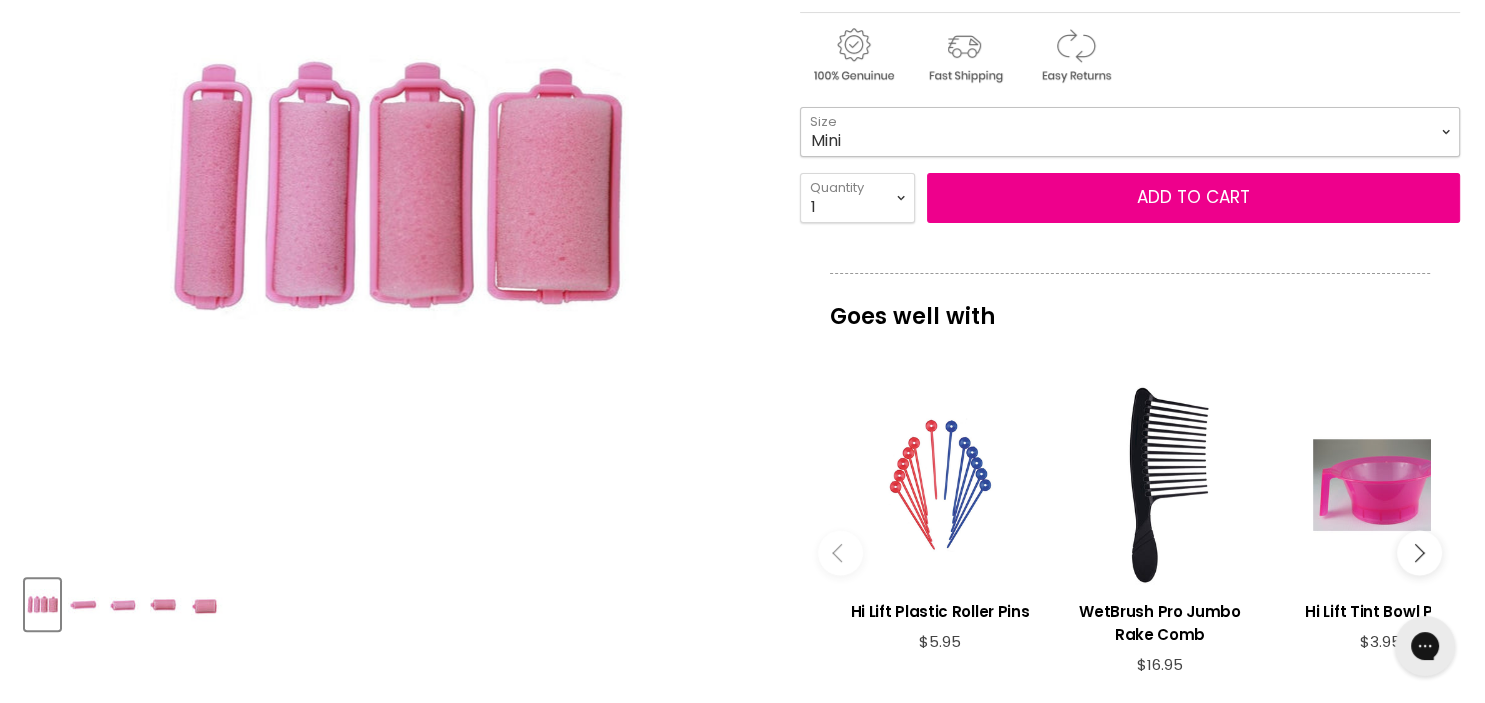 click on "Mini
Small
Medium
Large" at bounding box center [1130, 132] 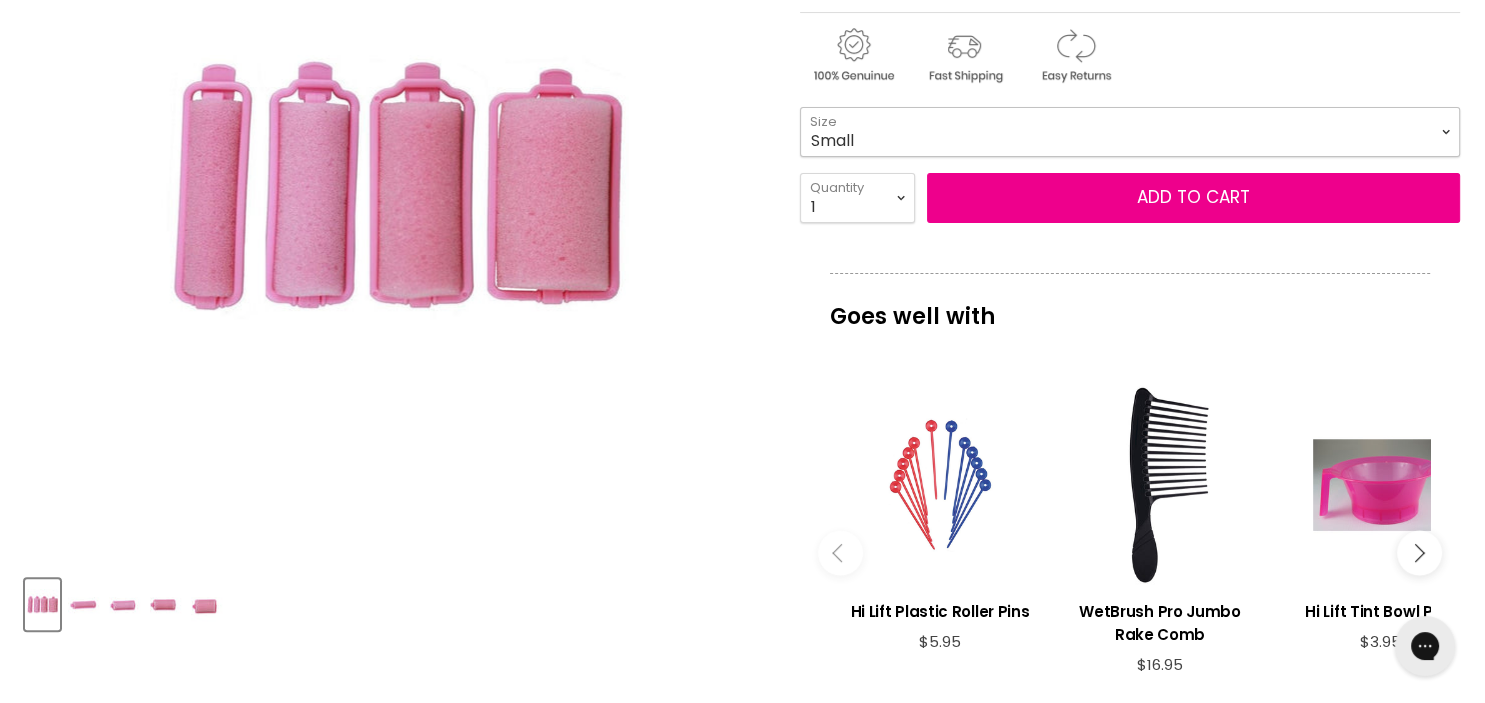 click on "Small" at bounding box center (0, 0) 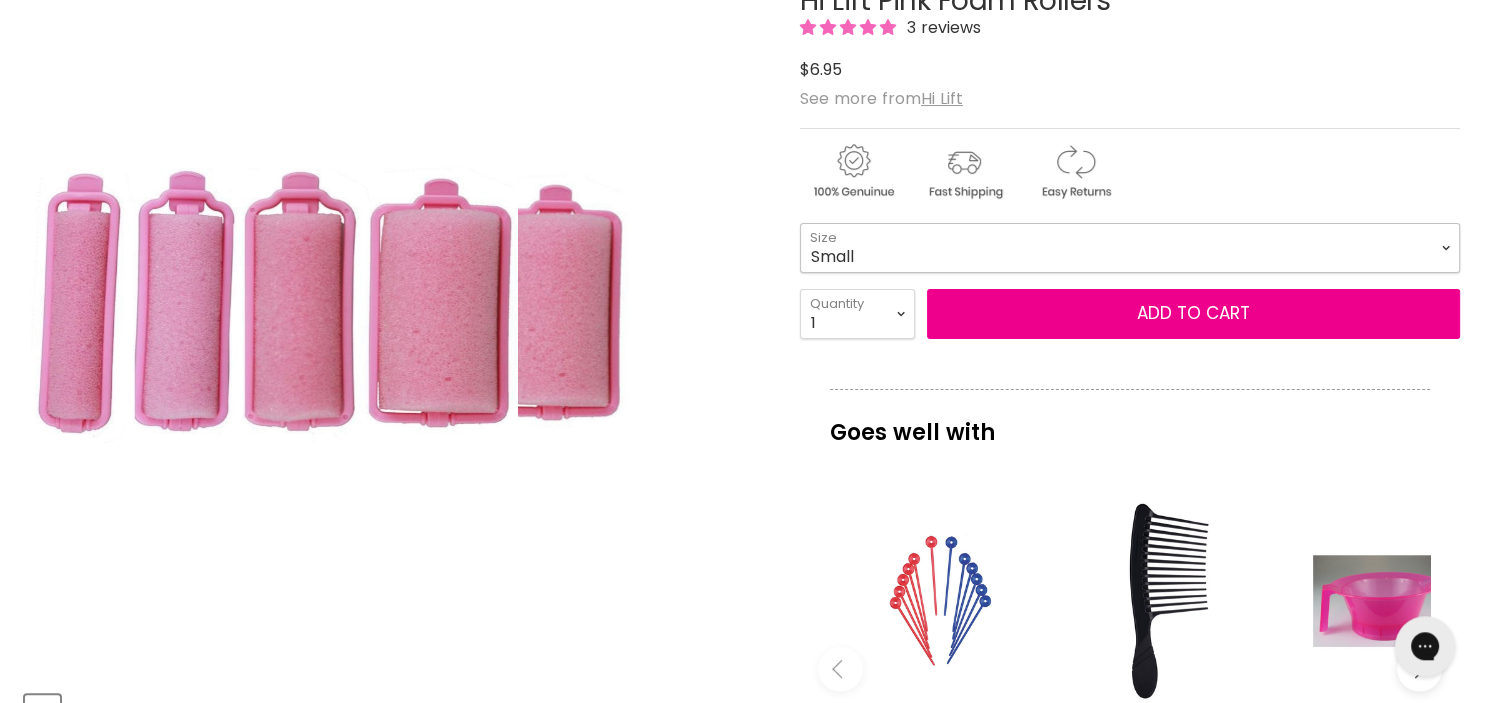 scroll, scrollTop: 211, scrollLeft: 0, axis: vertical 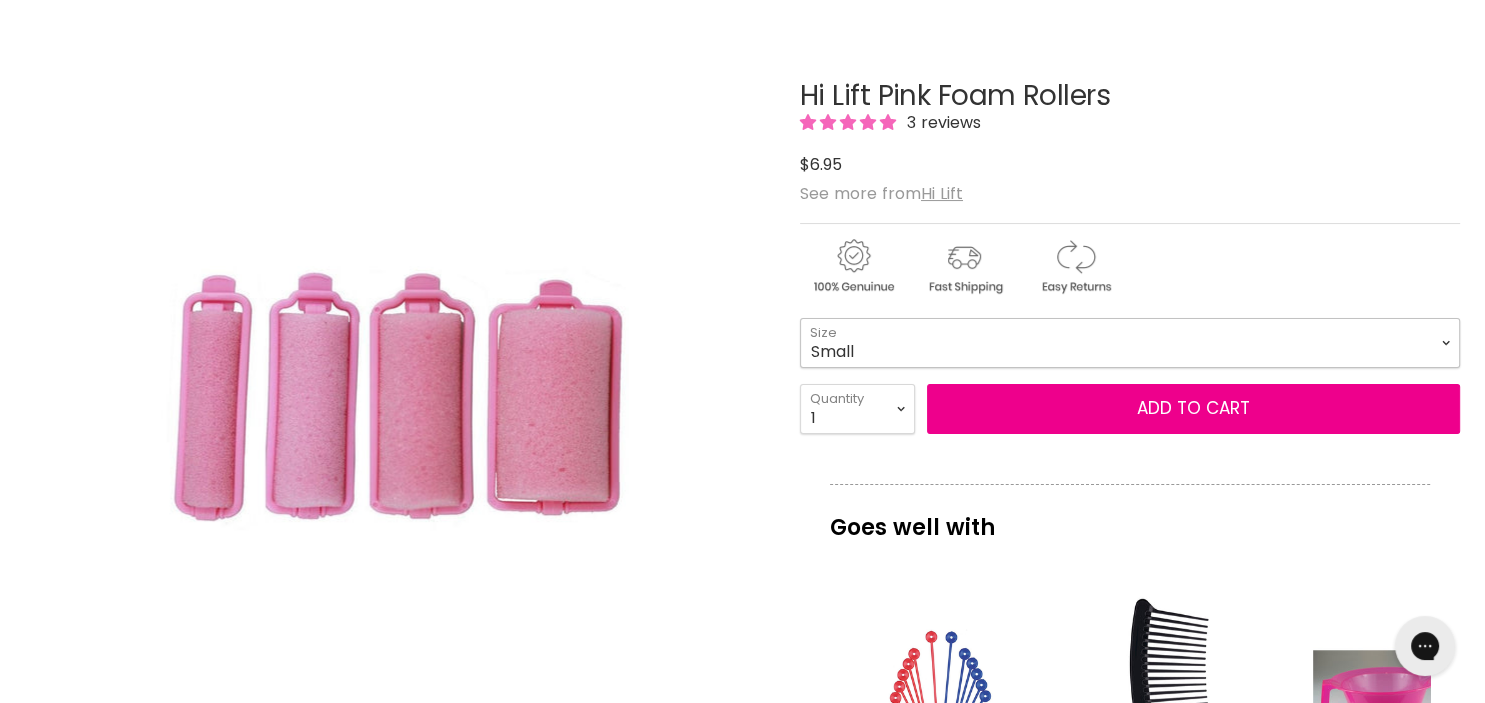 click on "Mini
Small
Medium
Large" at bounding box center [1130, 343] 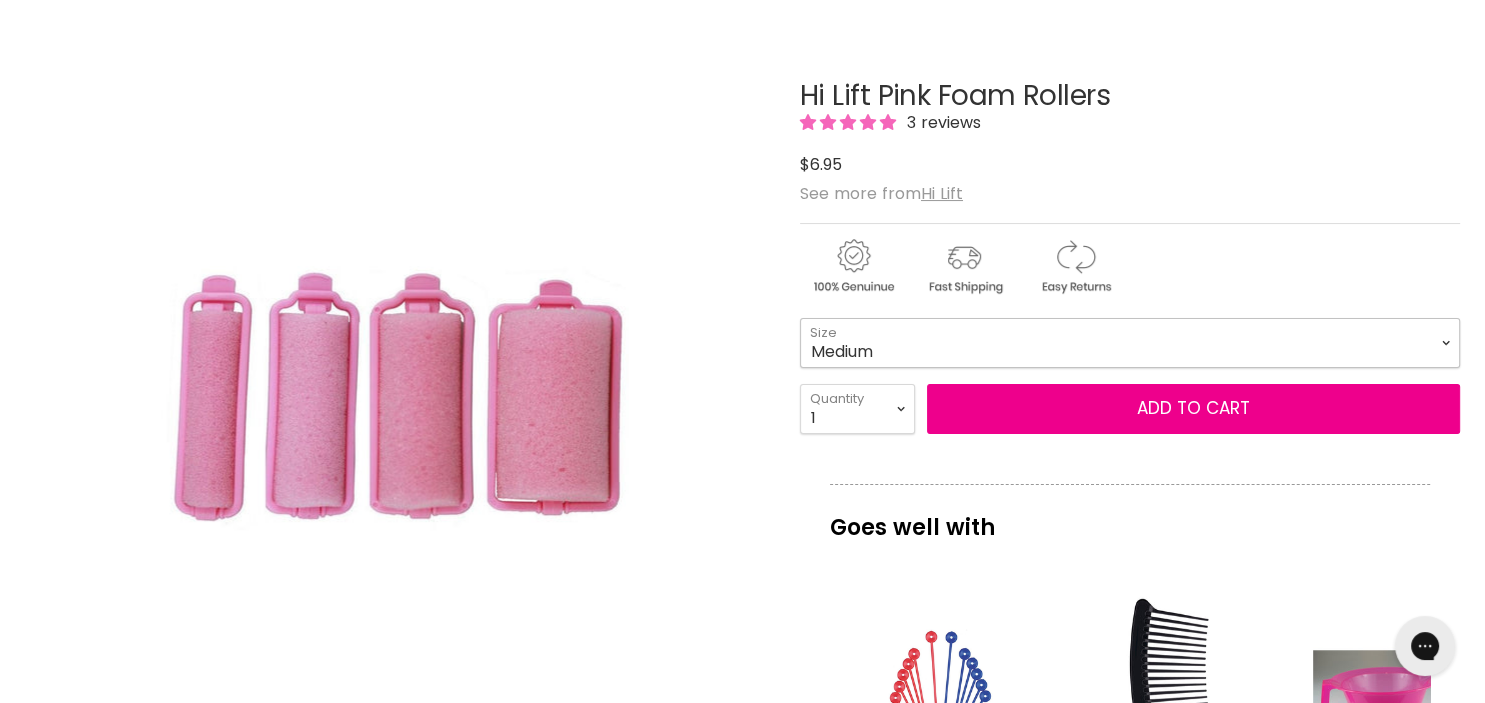 click on "Medium" at bounding box center (0, 0) 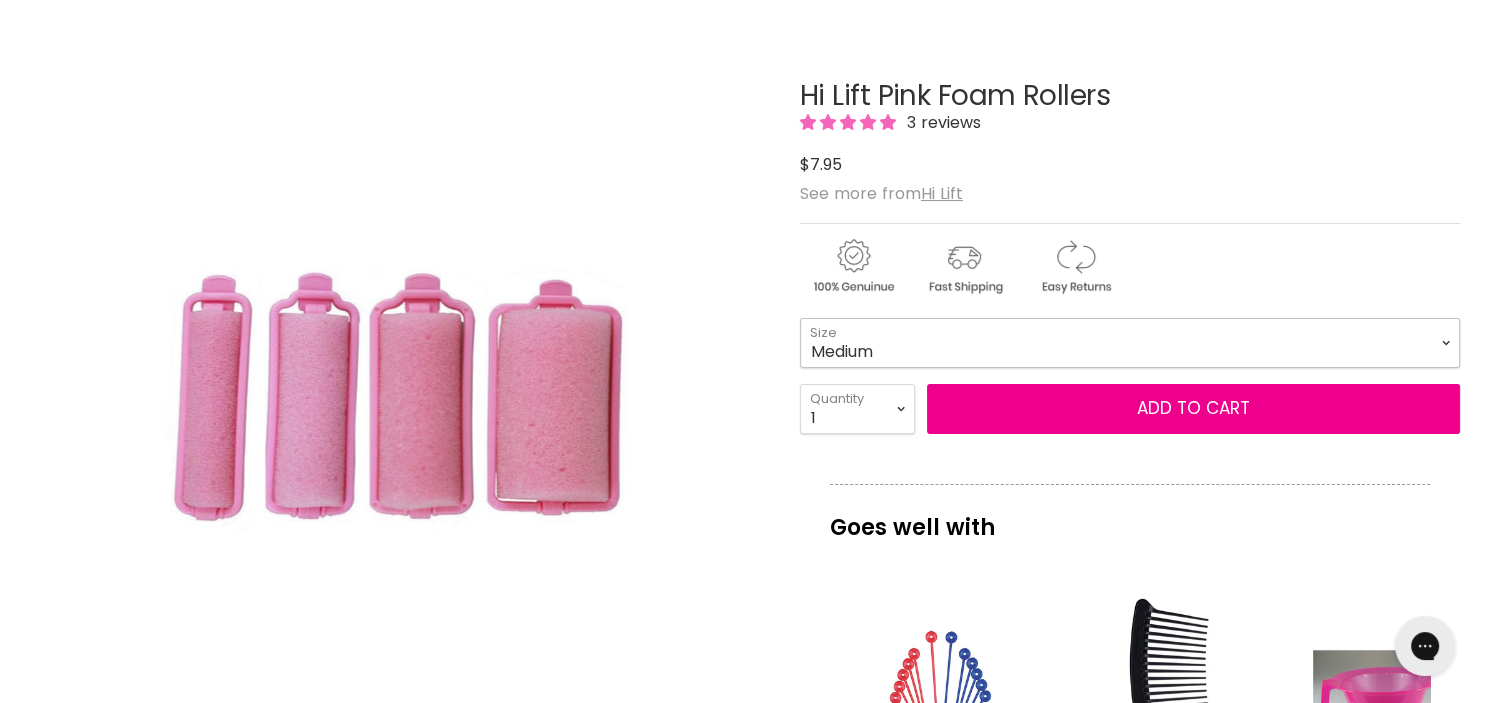 click on "Mini
Small
Medium
Large" at bounding box center [1130, 343] 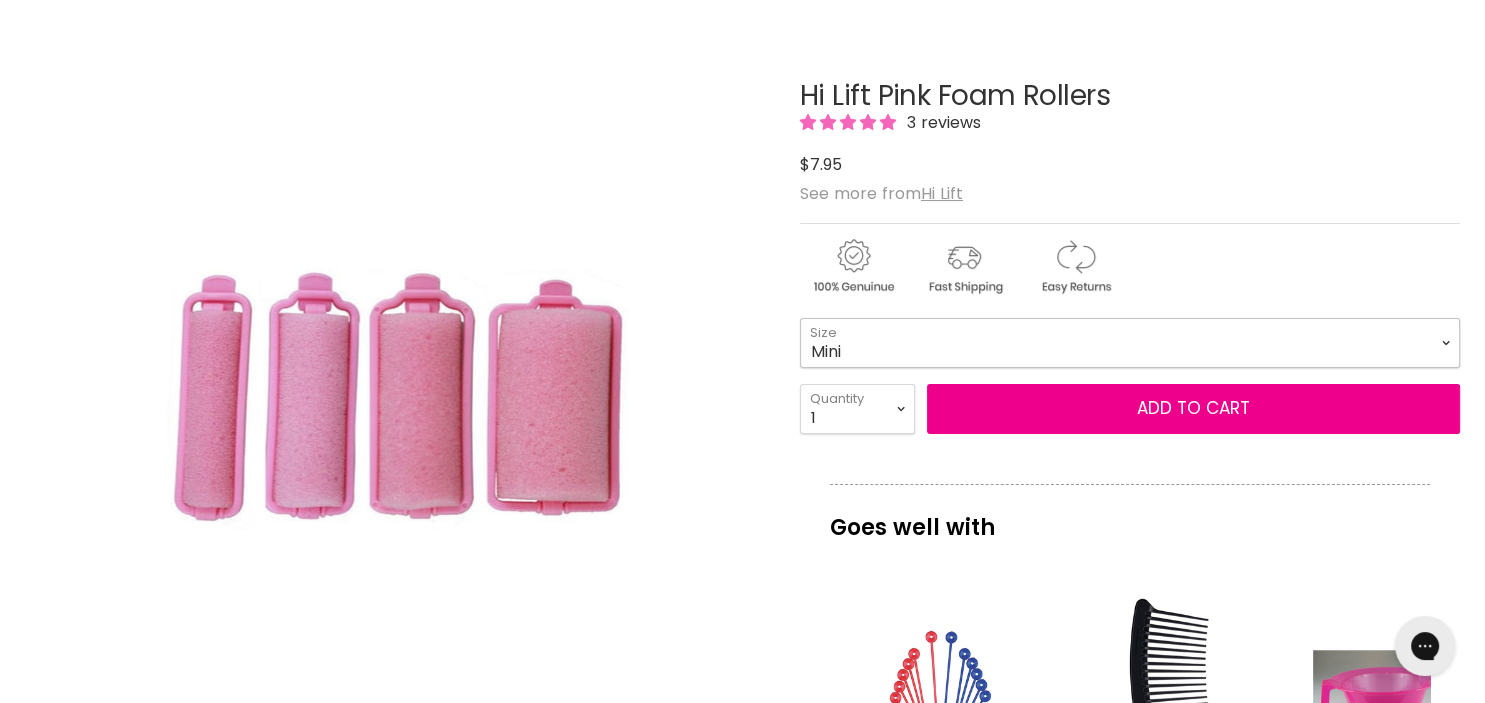 click on "Mini" at bounding box center [0, 0] 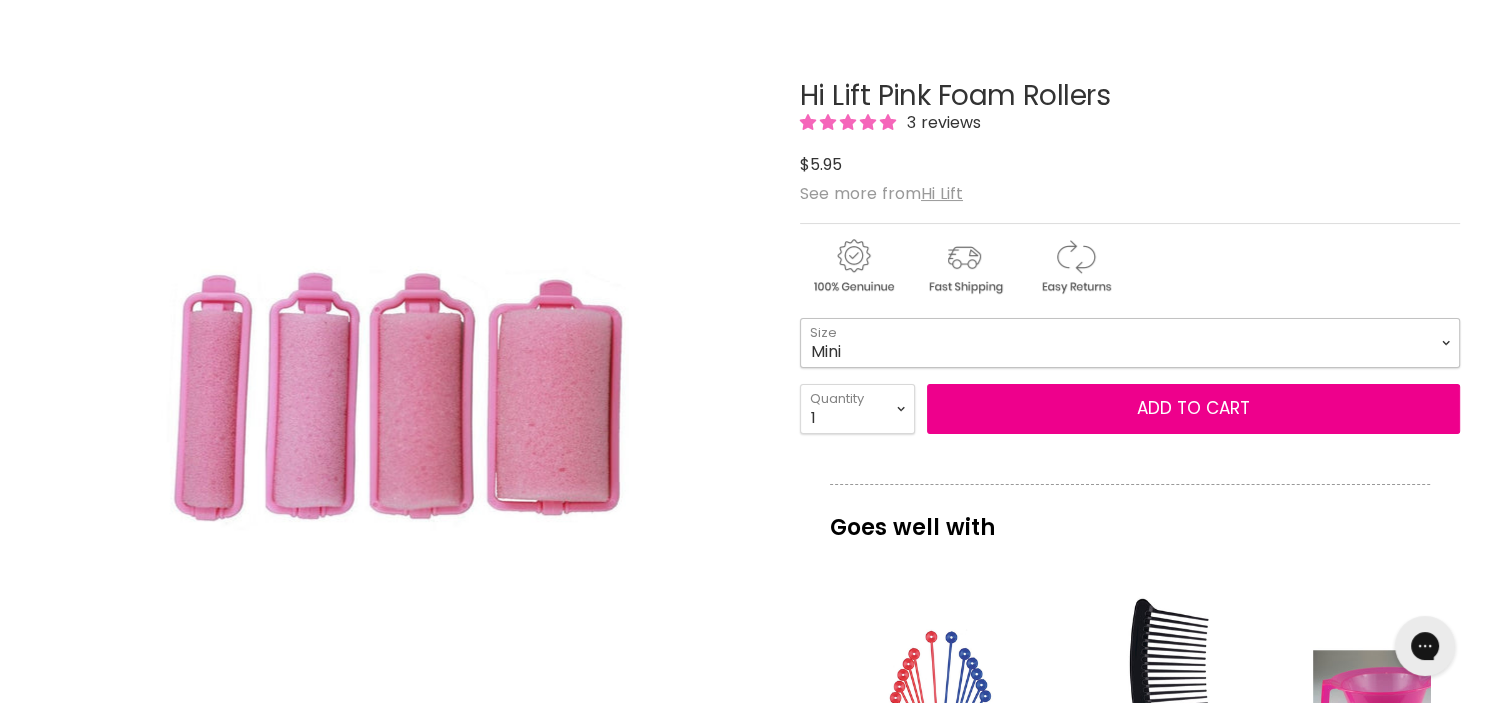 click on "Mini
Small
Medium
Large" at bounding box center (1130, 343) 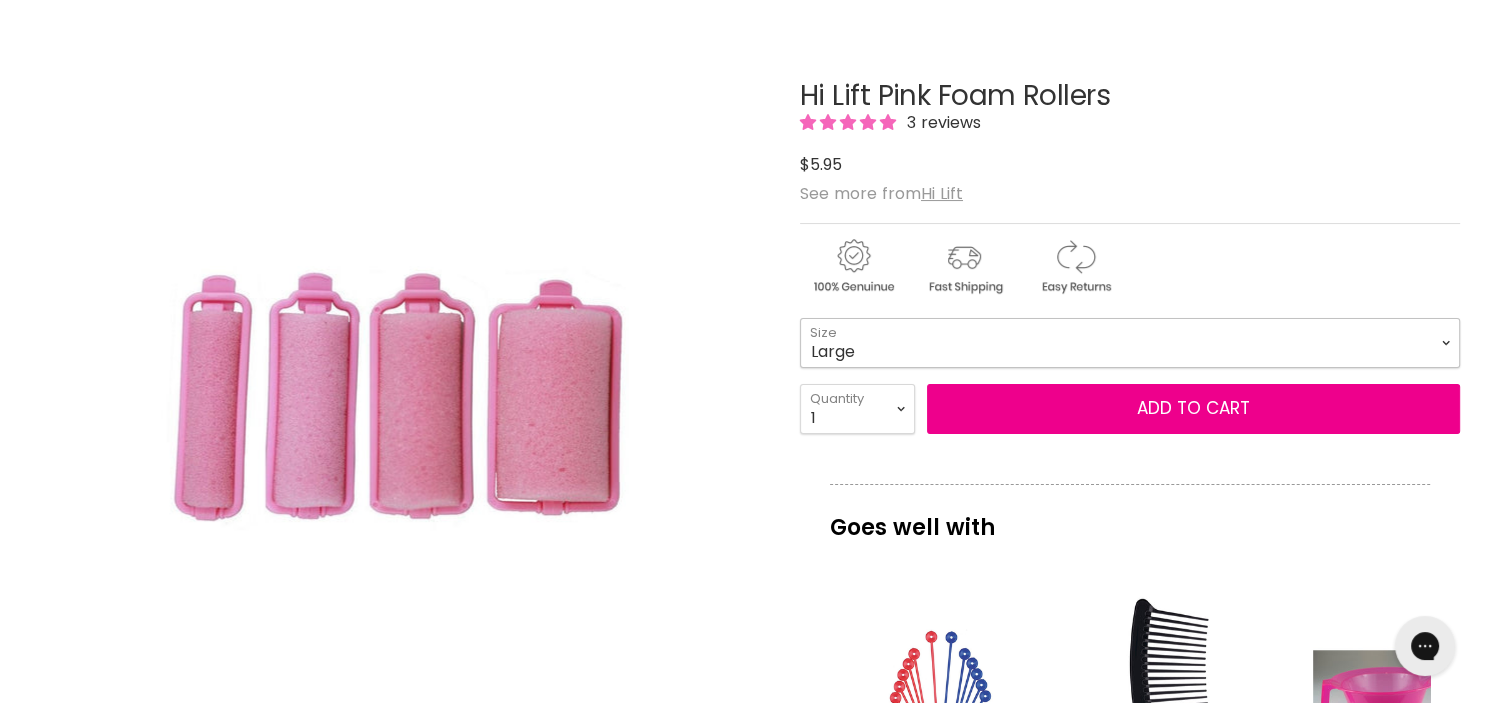 click on "Large" at bounding box center (0, 0) 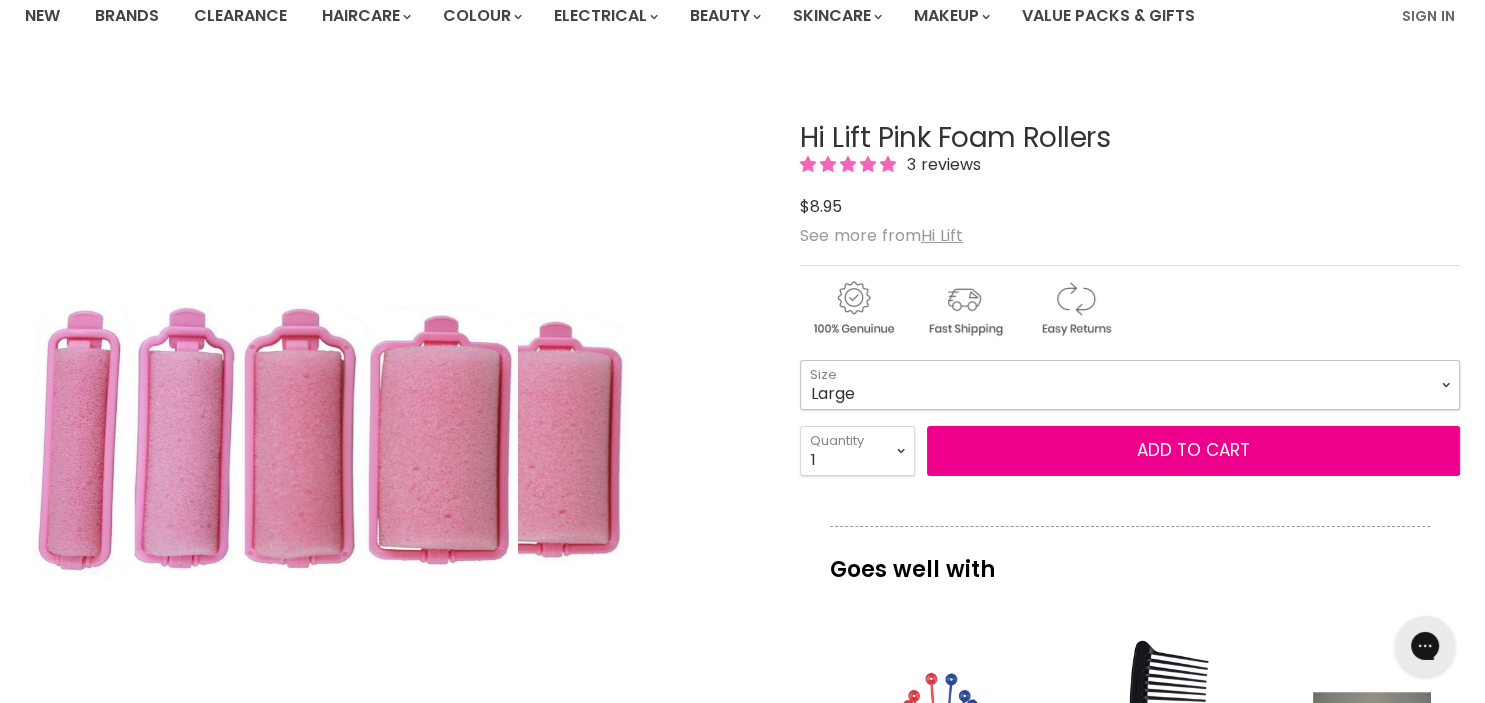 scroll, scrollTop: 0, scrollLeft: 0, axis: both 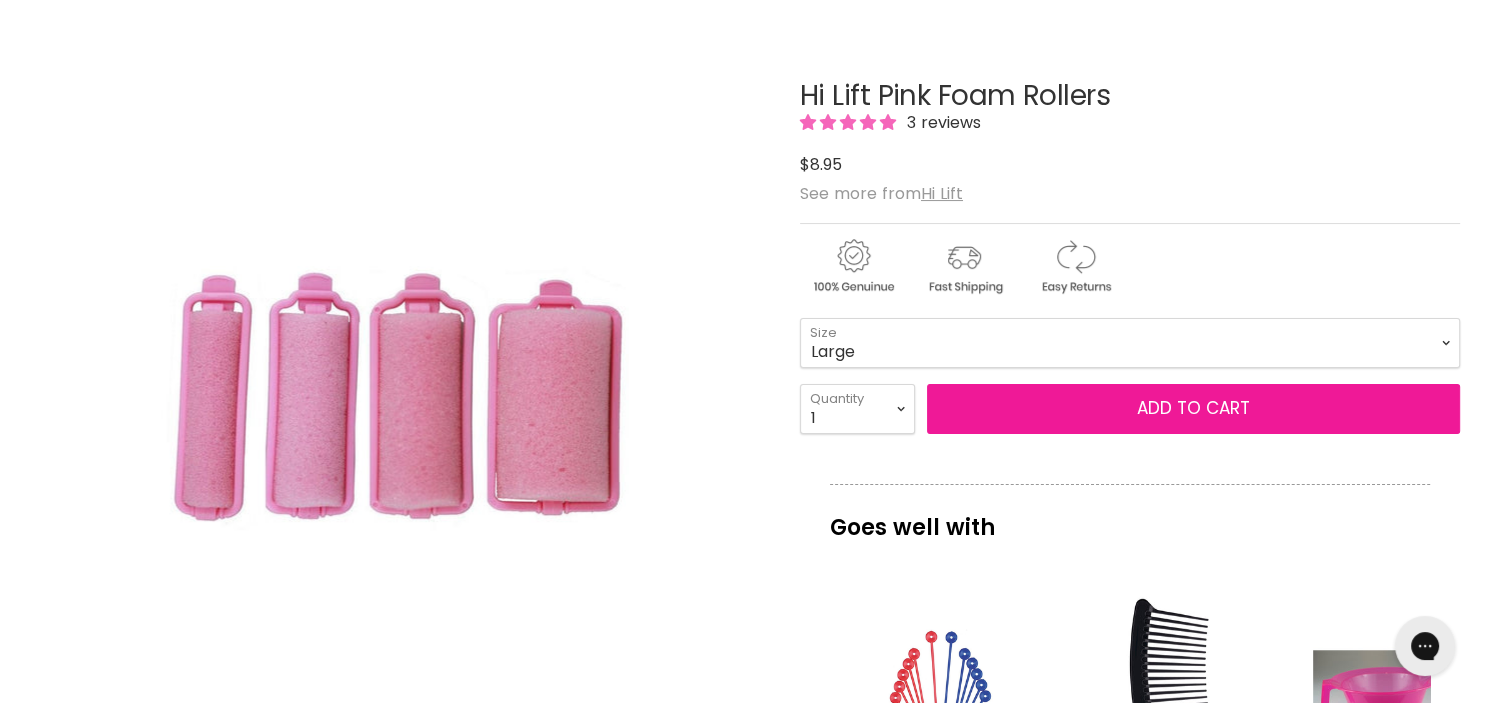 click on "Add to cart" at bounding box center [1193, 409] 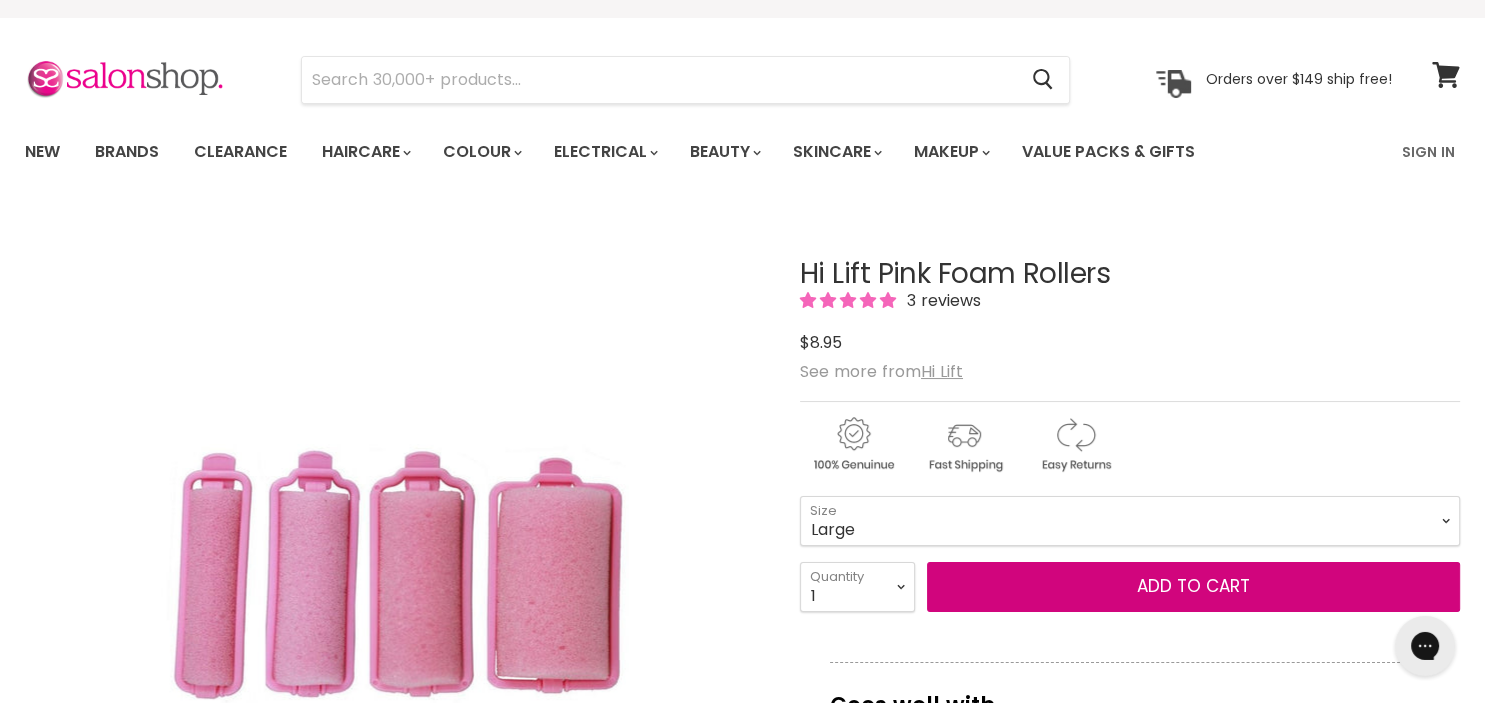 scroll, scrollTop: 0, scrollLeft: 0, axis: both 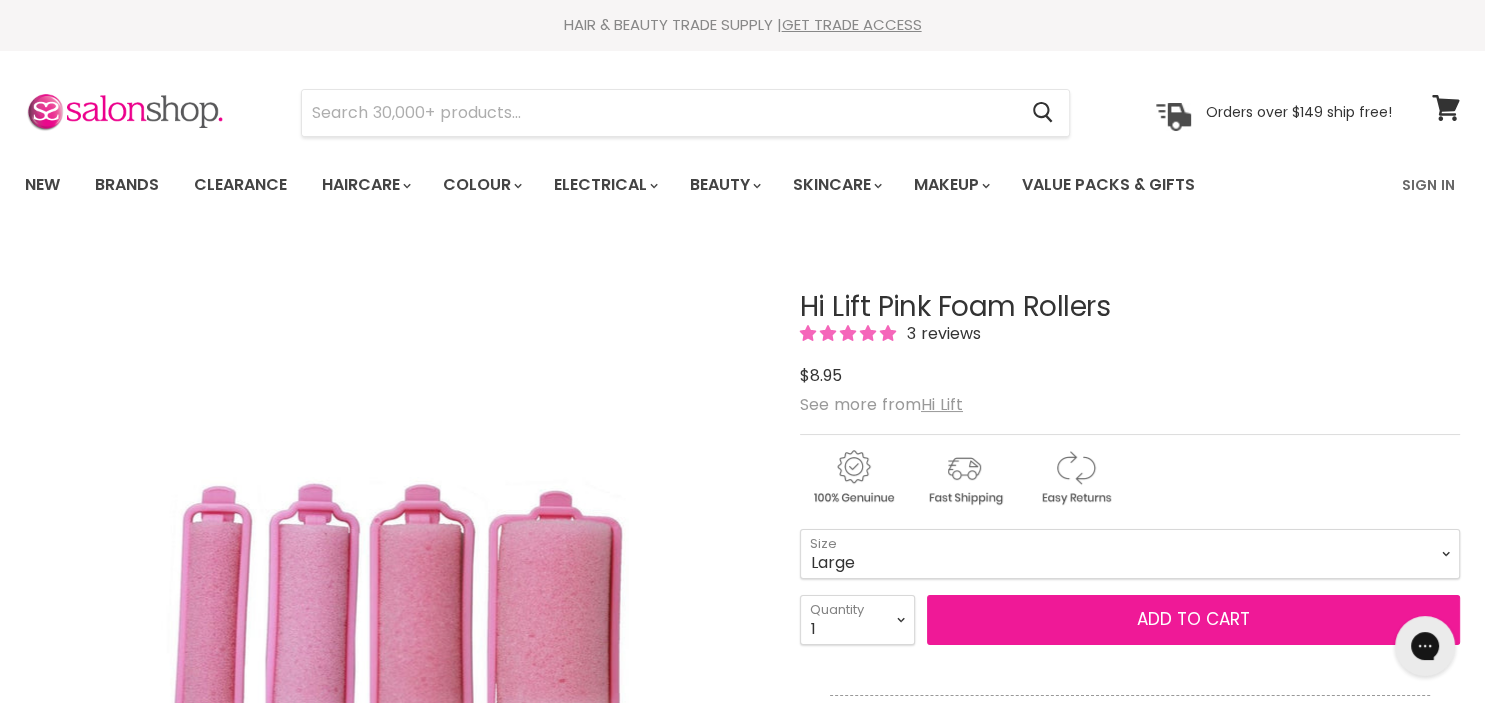 click on "Add to cart" at bounding box center [1193, 620] 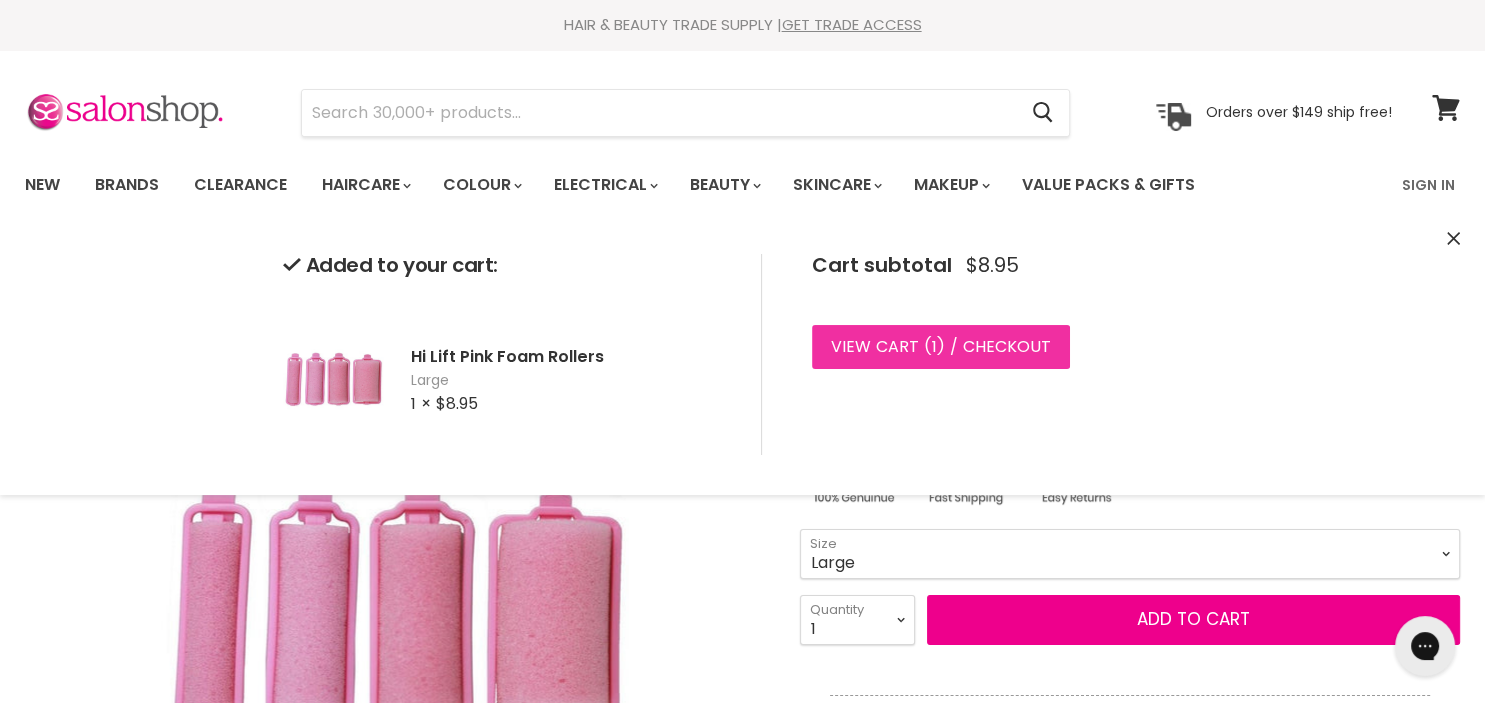 click on "View cart ( 1 )  /  Checkout" at bounding box center [941, 347] 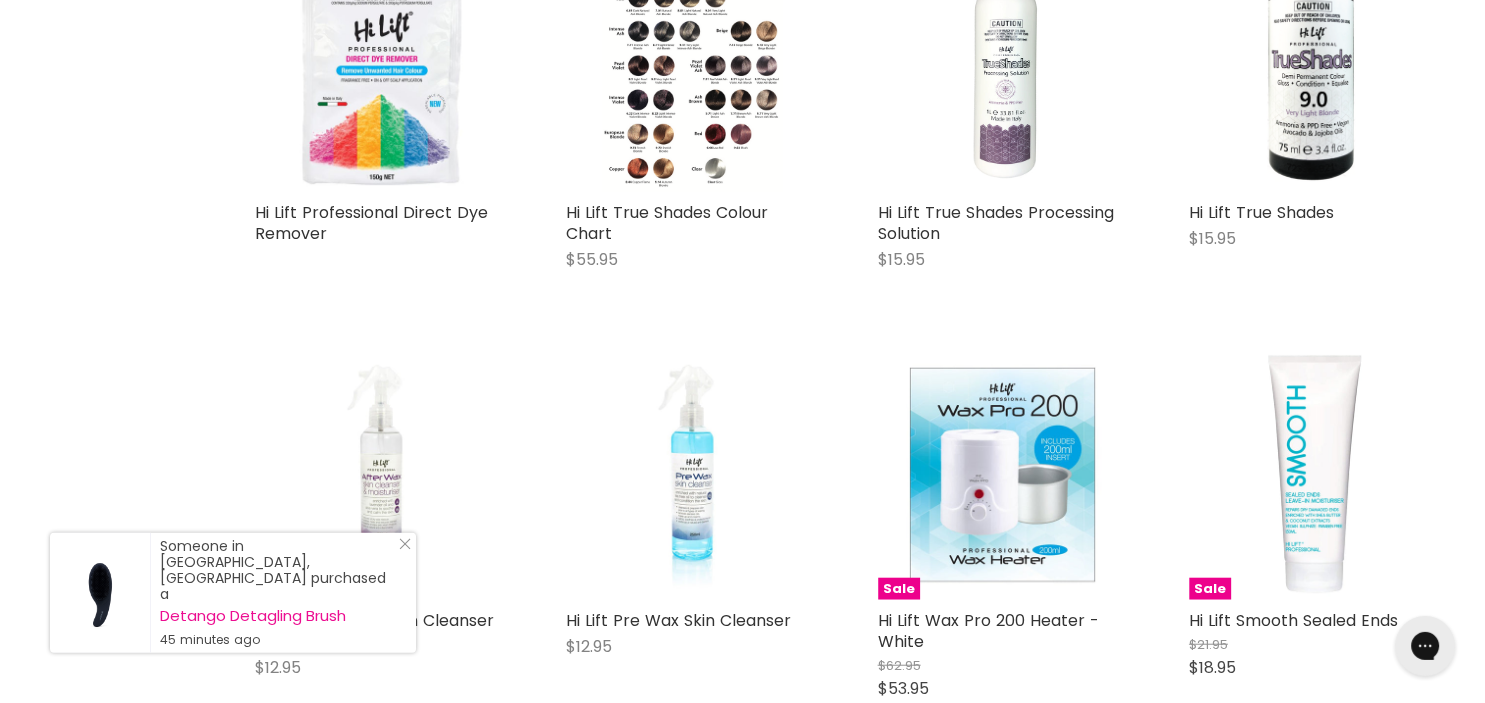 scroll, scrollTop: 4646, scrollLeft: 0, axis: vertical 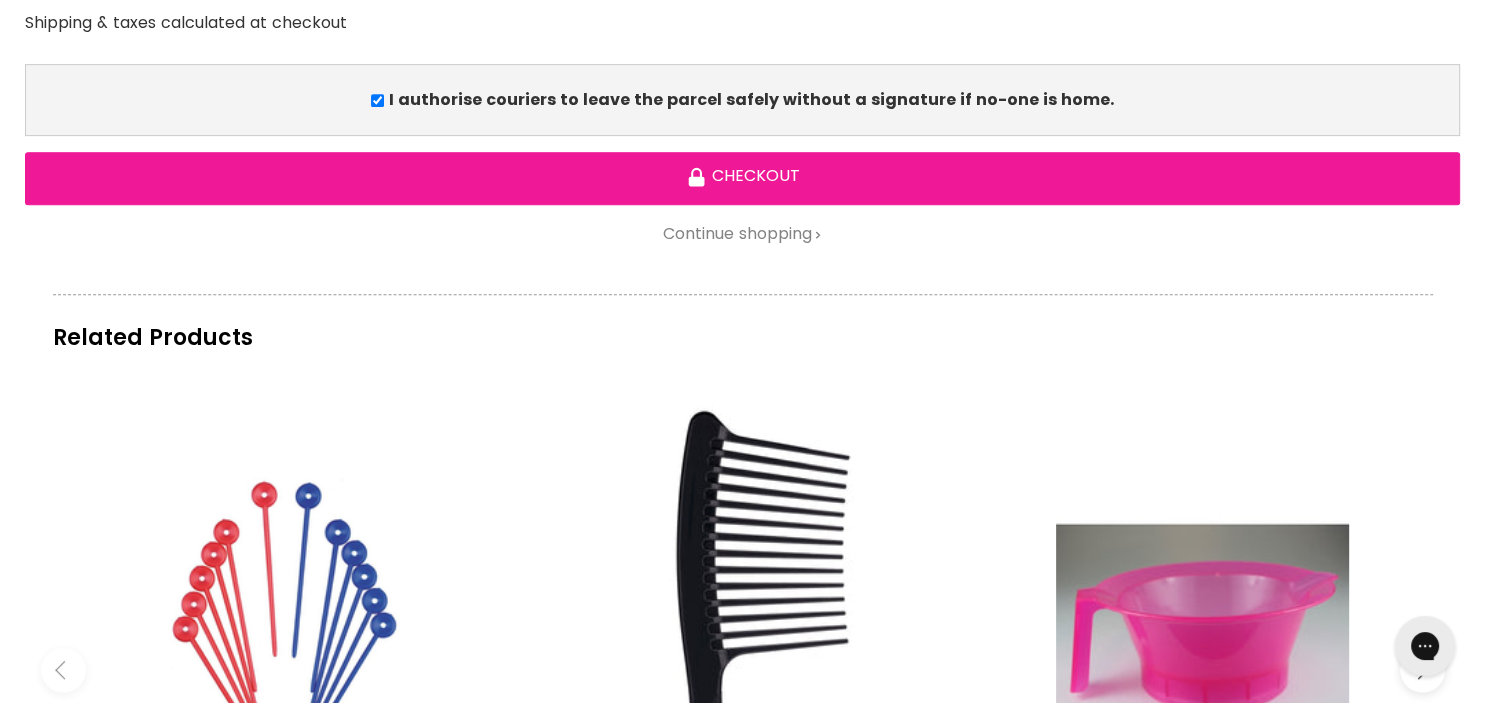 click on "Checkout" at bounding box center (742, 178) 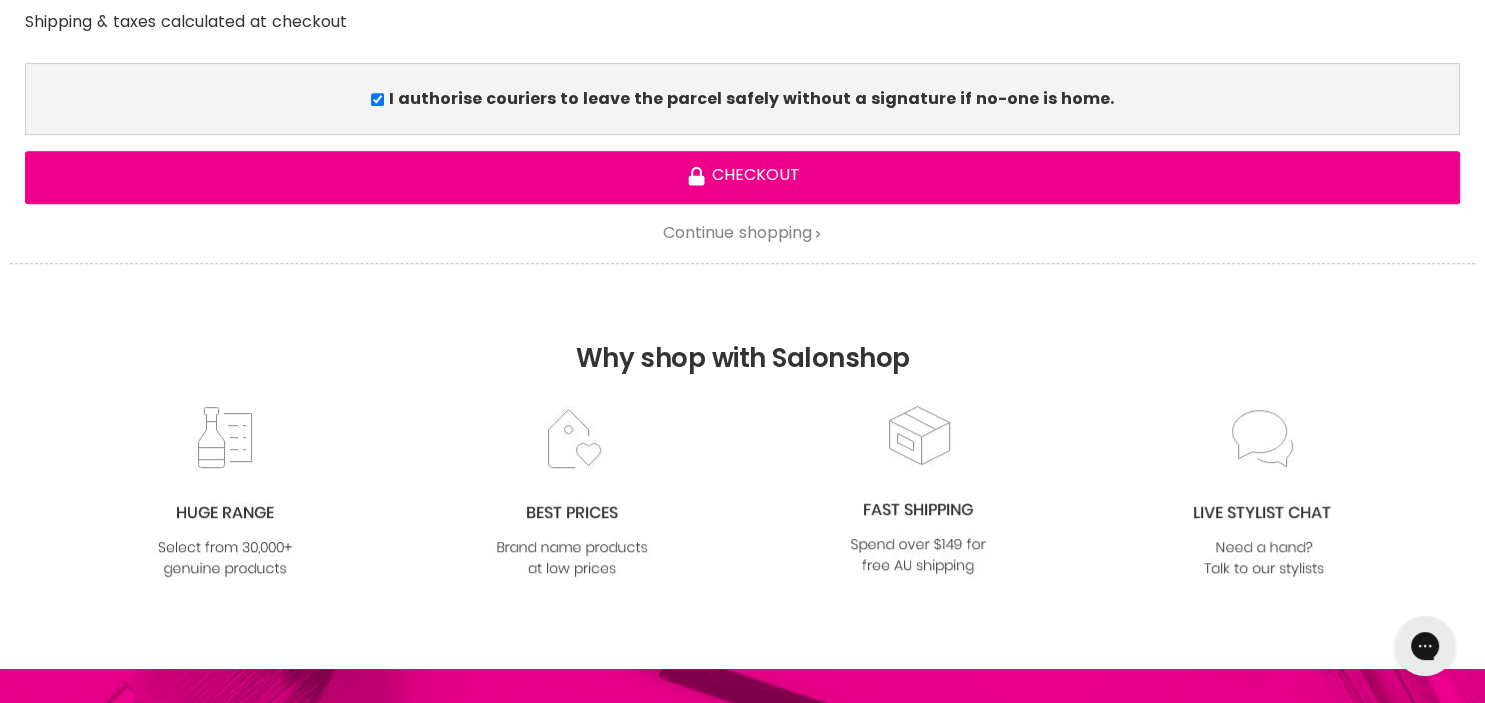 scroll, scrollTop: 0, scrollLeft: 0, axis: both 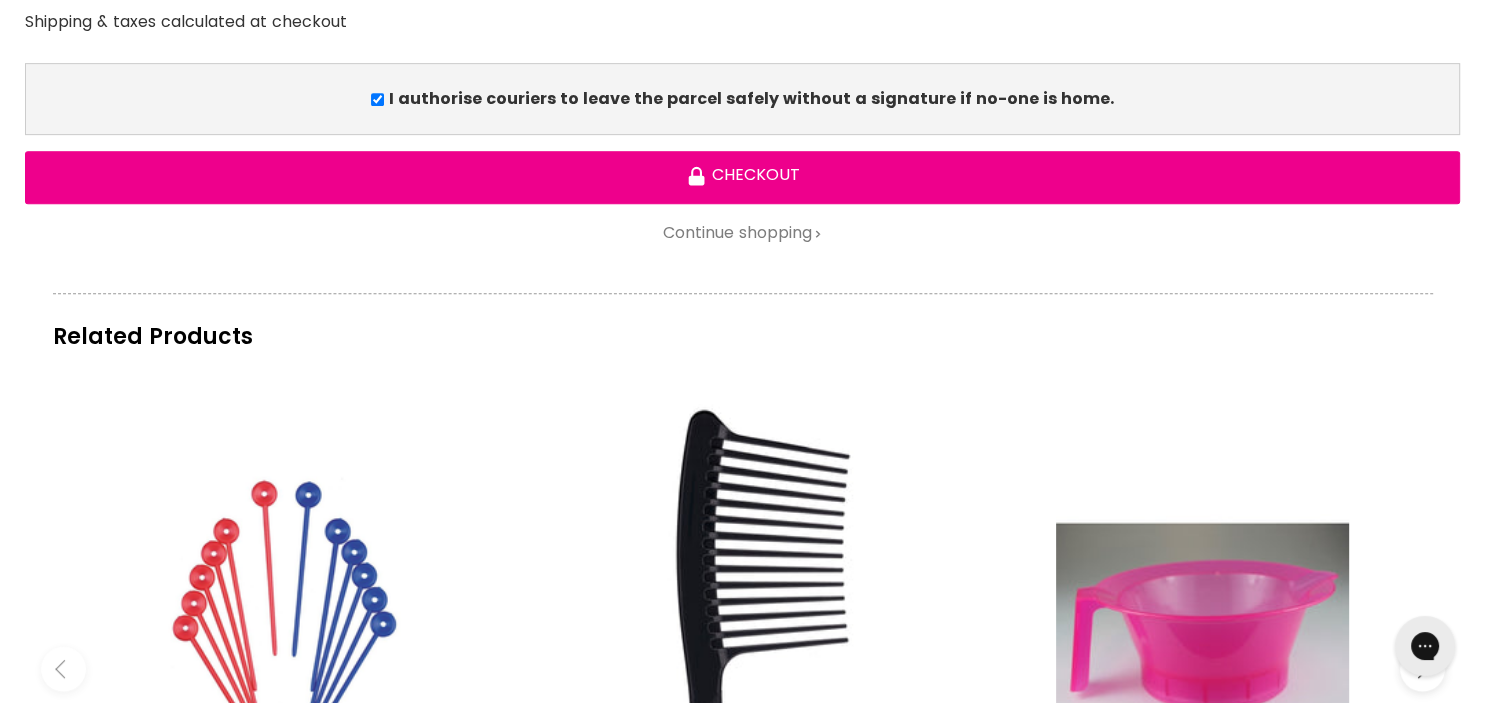 click on "Continue shopping" at bounding box center (742, 233) 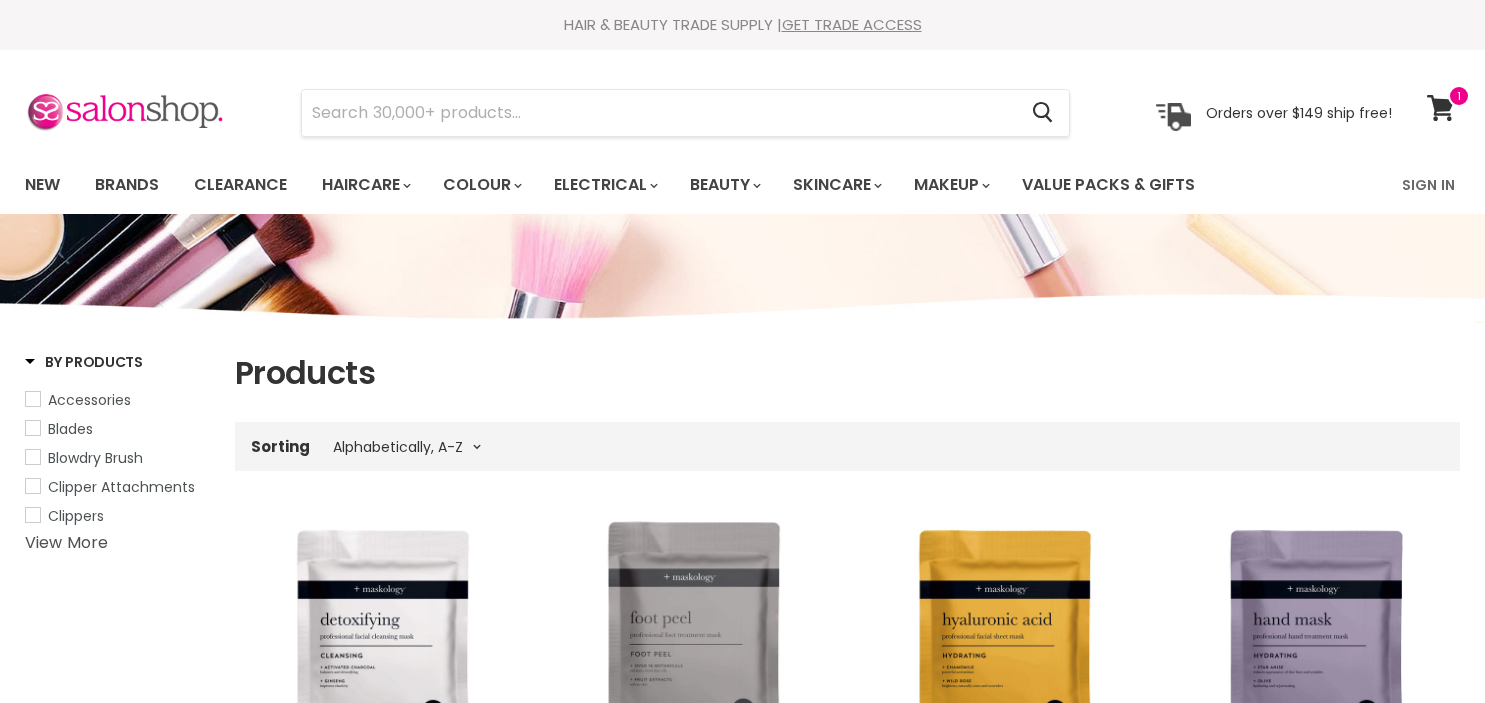 select on "title-ascending" 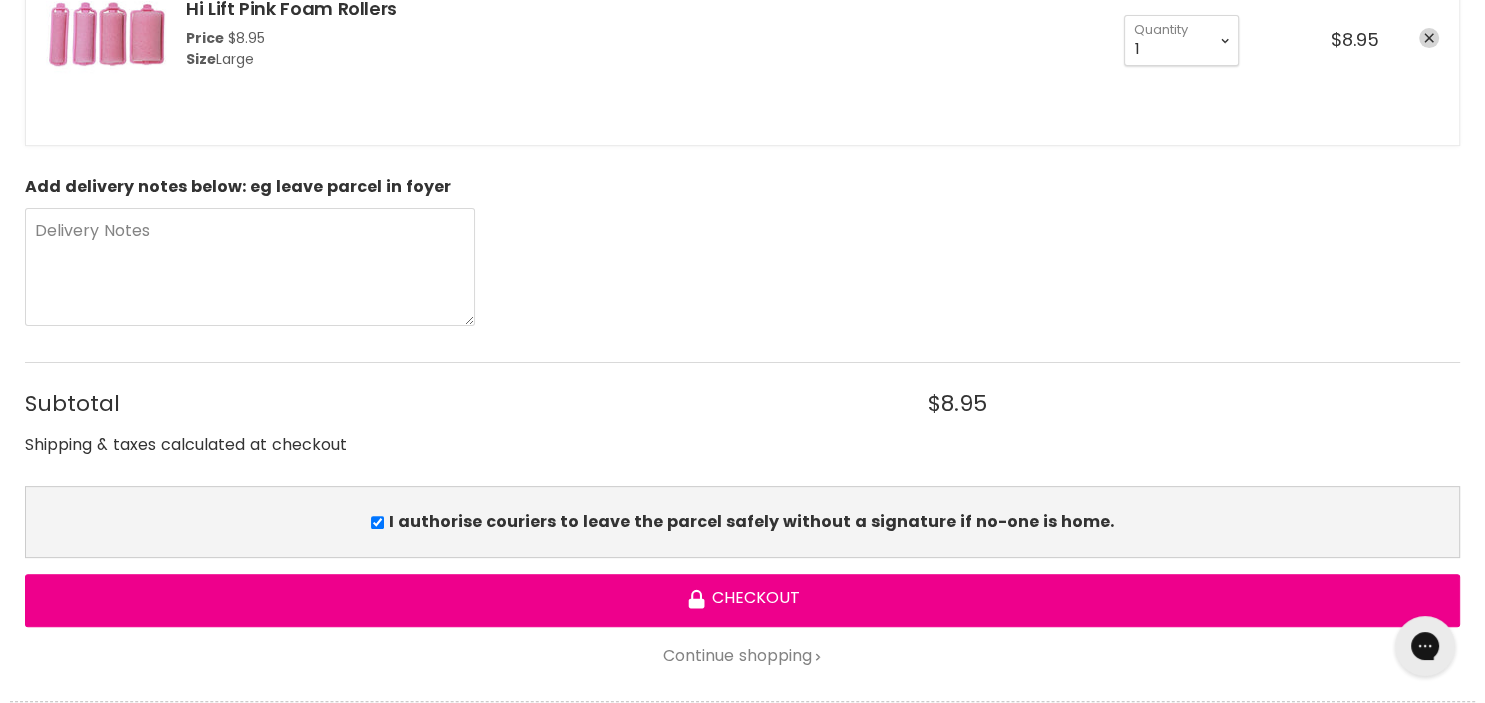 scroll, scrollTop: 0, scrollLeft: 0, axis: both 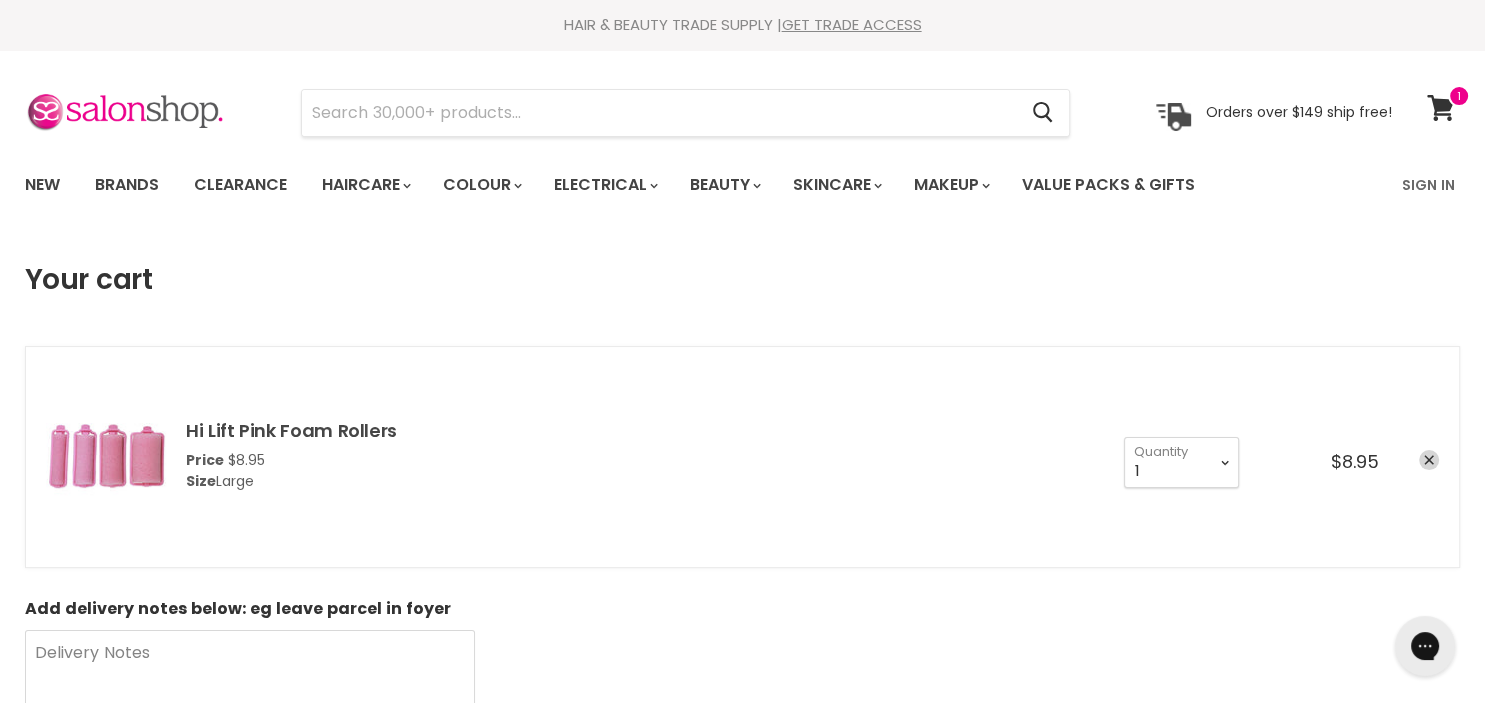click on "Hi Lift Pink Foam Rollers" at bounding box center (291, 430) 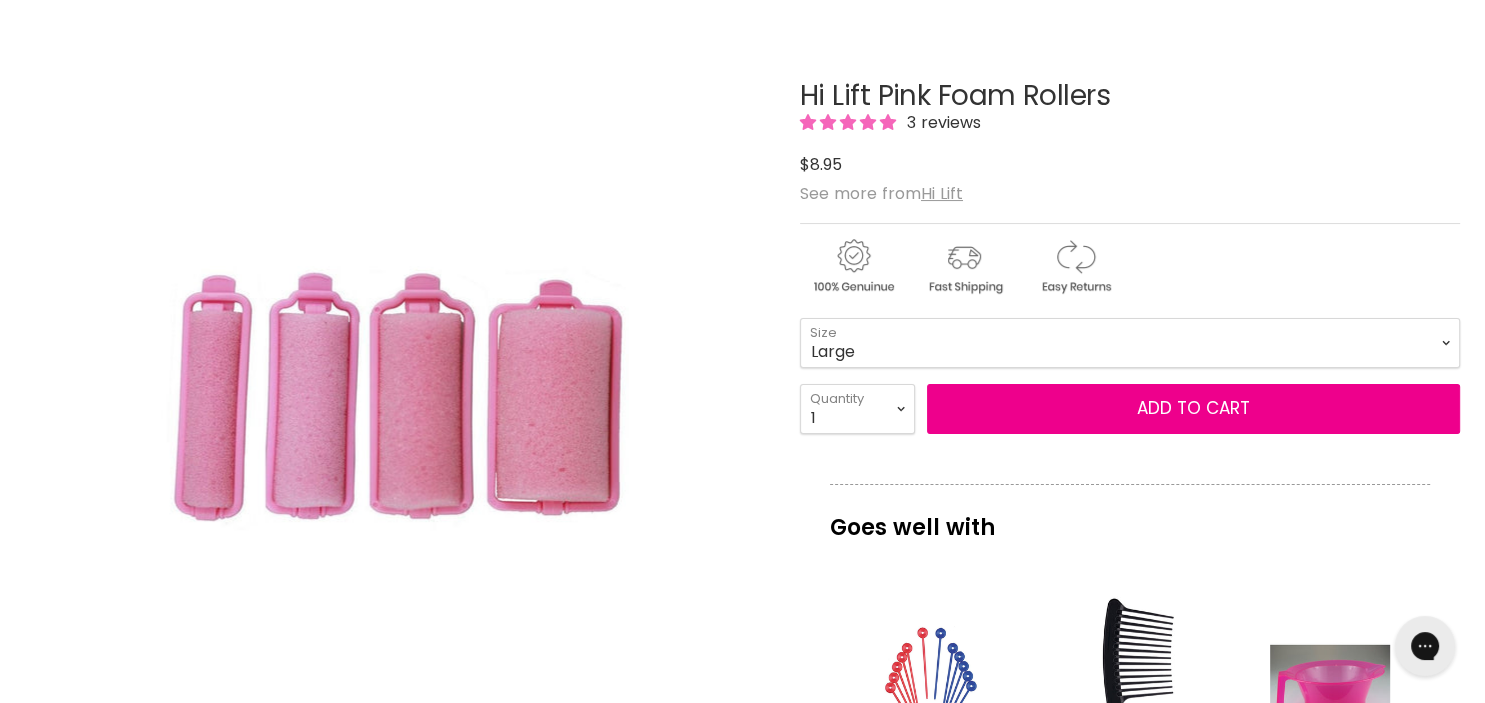 scroll, scrollTop: 0, scrollLeft: 0, axis: both 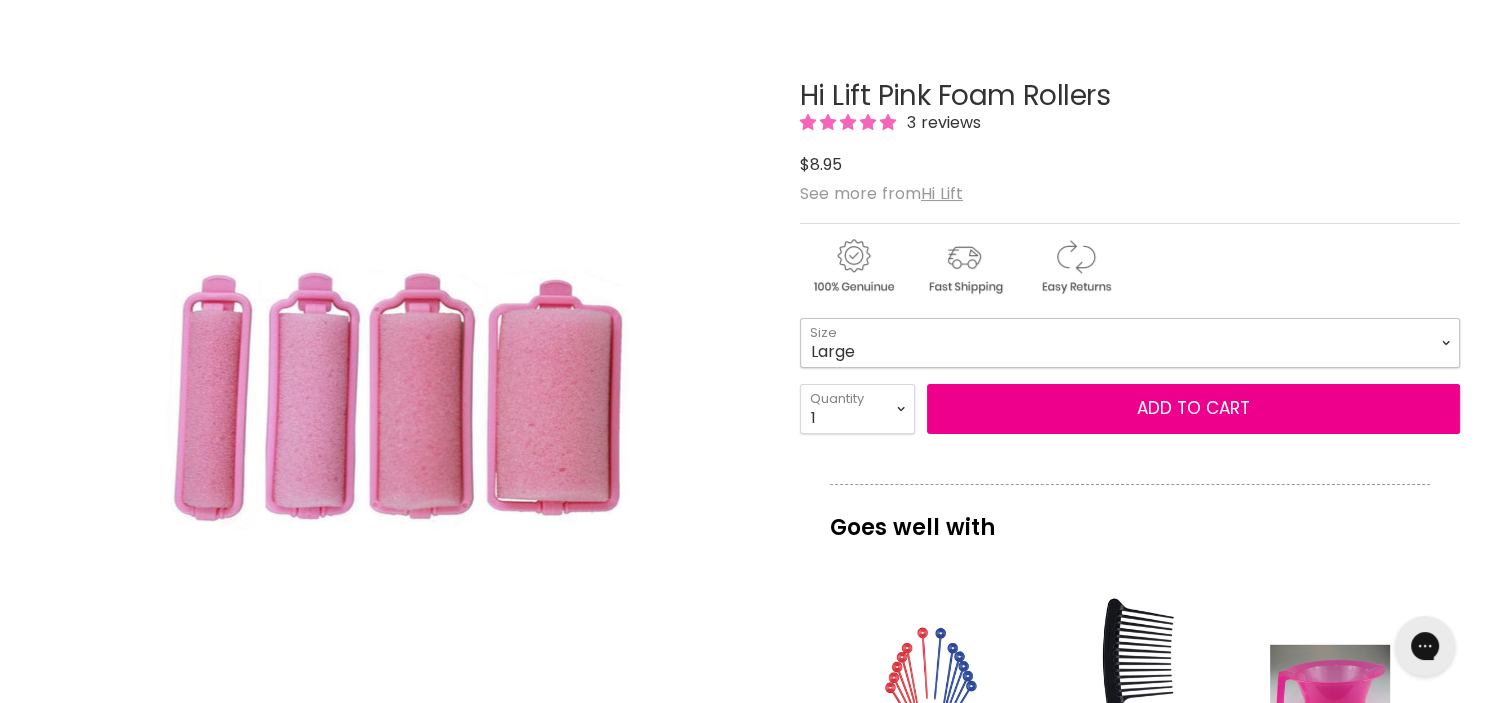 click on "Mini
Small
Medium
Large" at bounding box center (1130, 343) 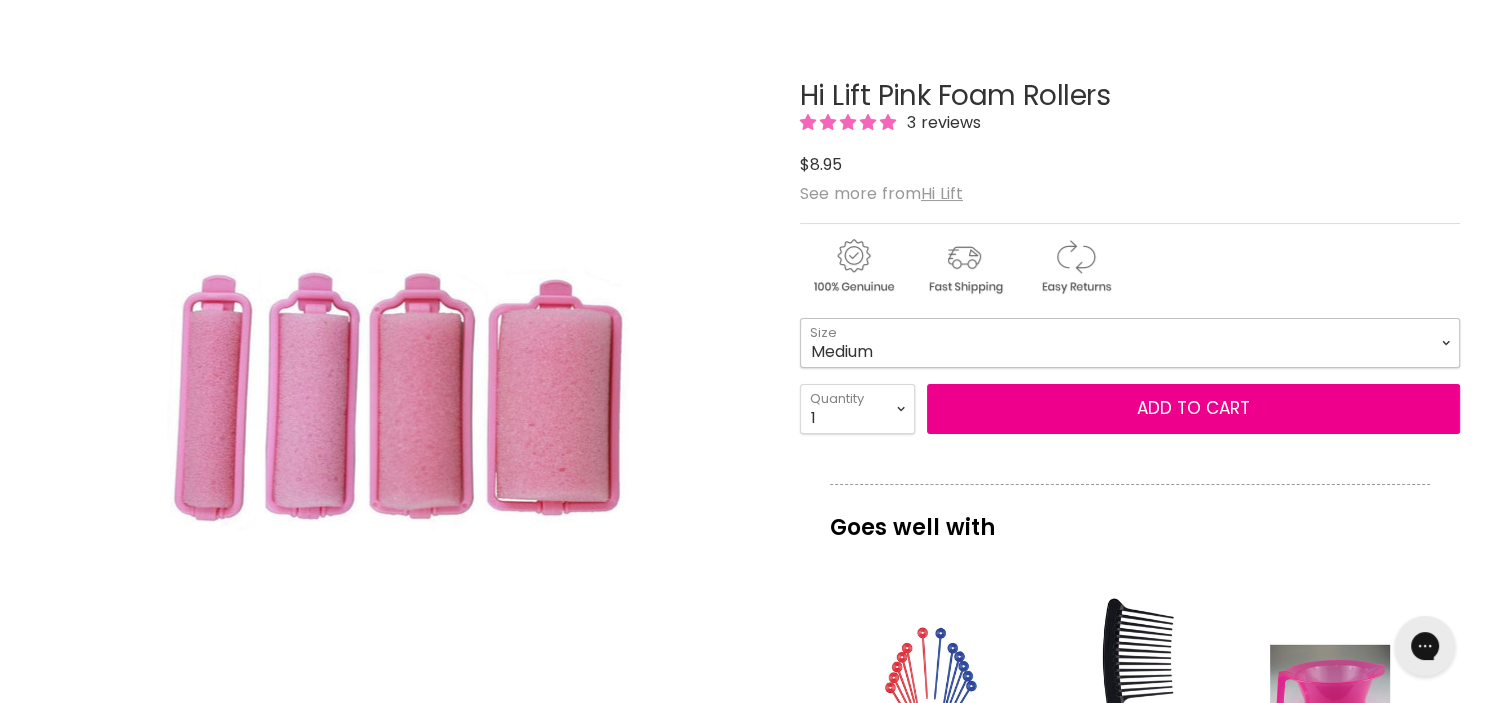 click on "Medium" at bounding box center [0, 0] 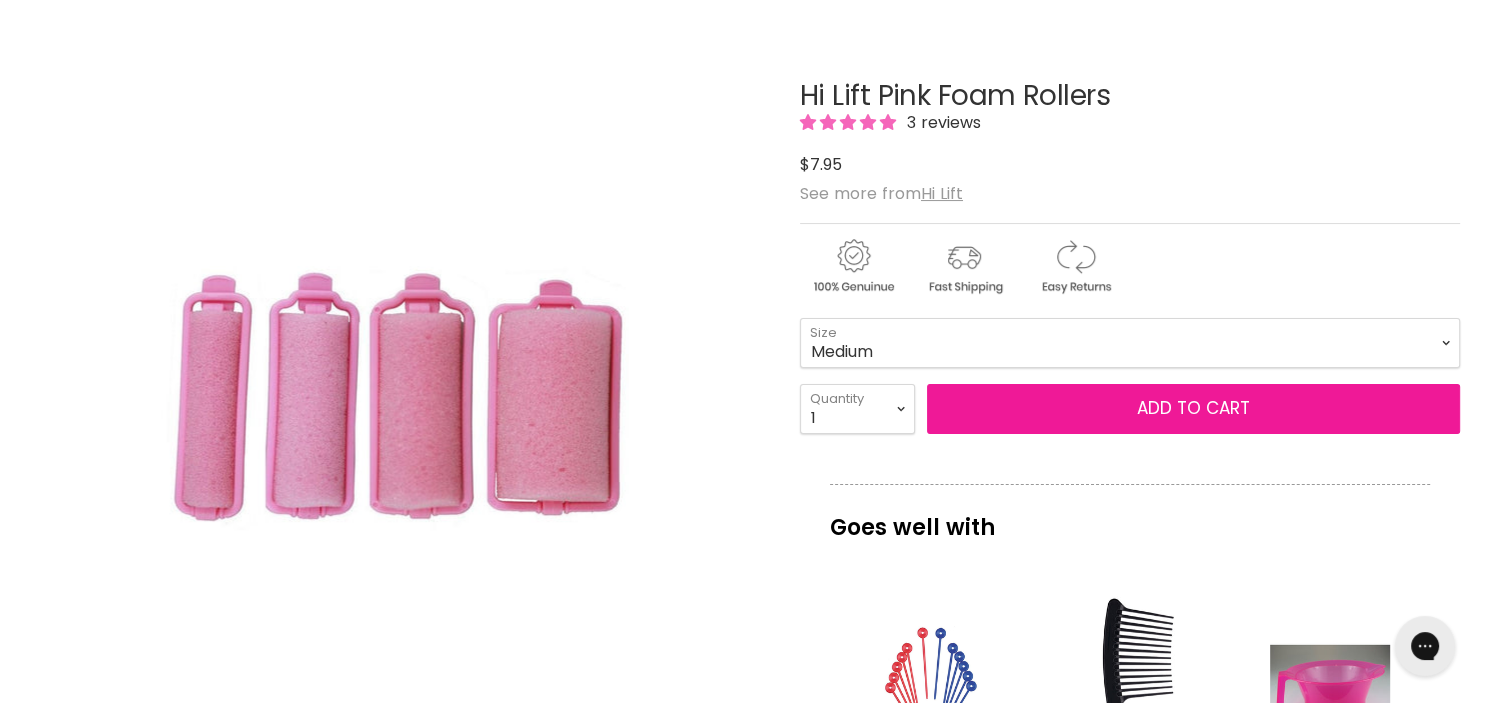 click on "Add to cart" at bounding box center (1193, 409) 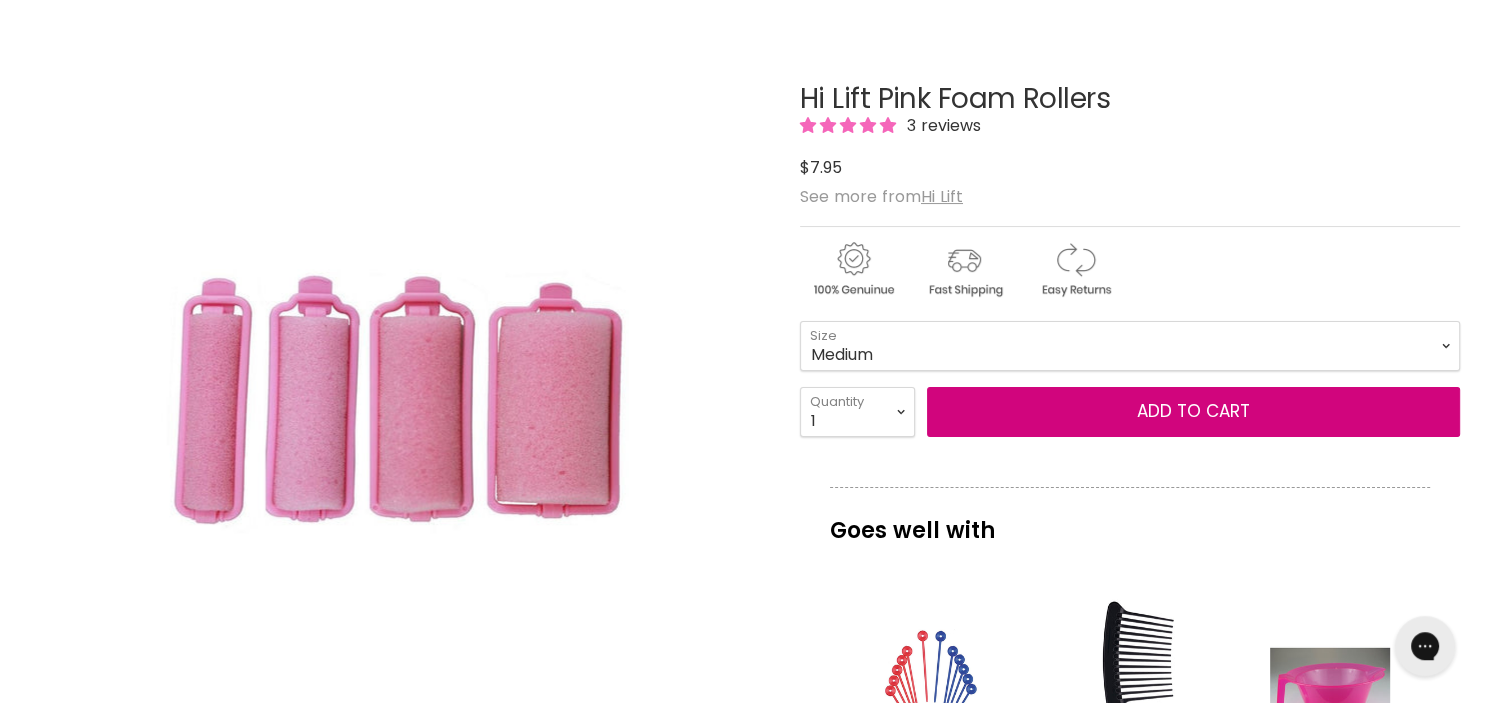 scroll, scrollTop: 211, scrollLeft: 0, axis: vertical 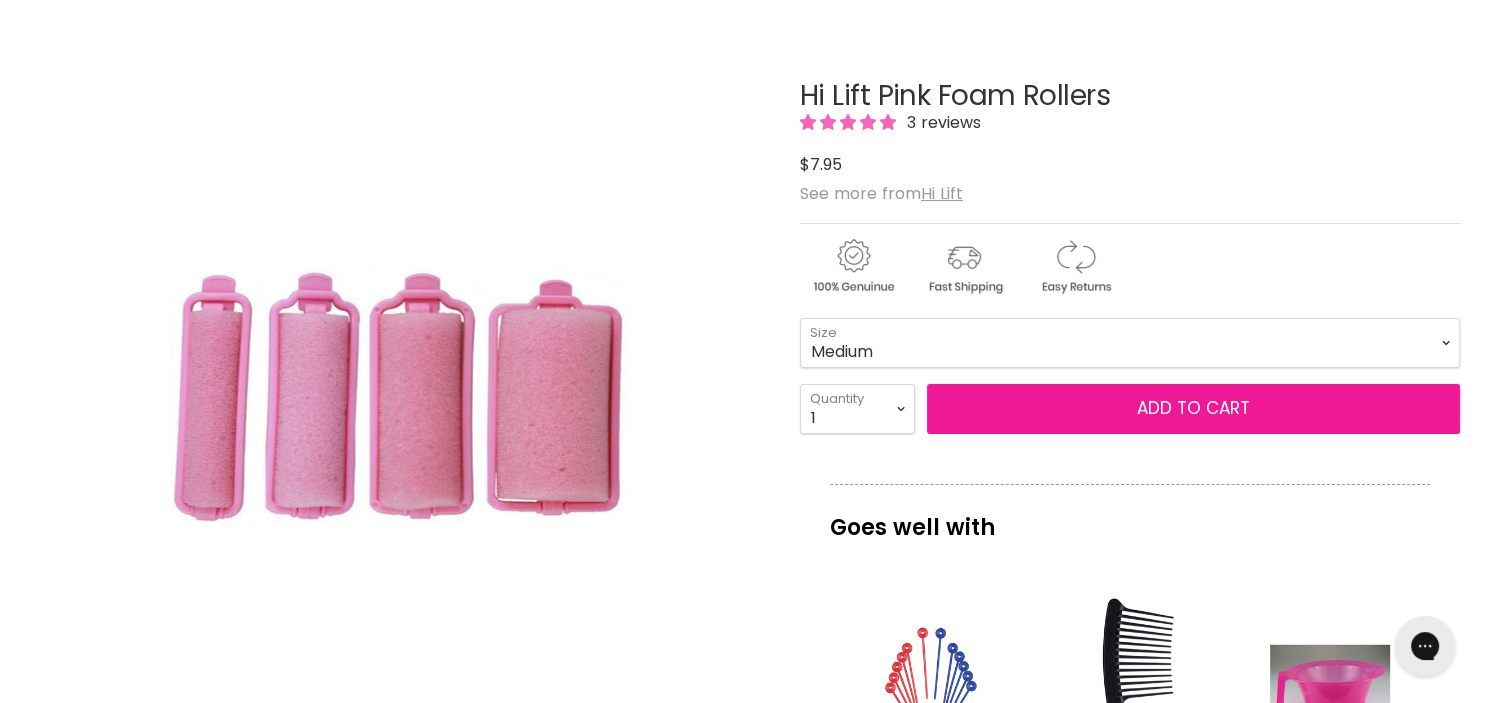 click on "Add to cart" at bounding box center [1193, 409] 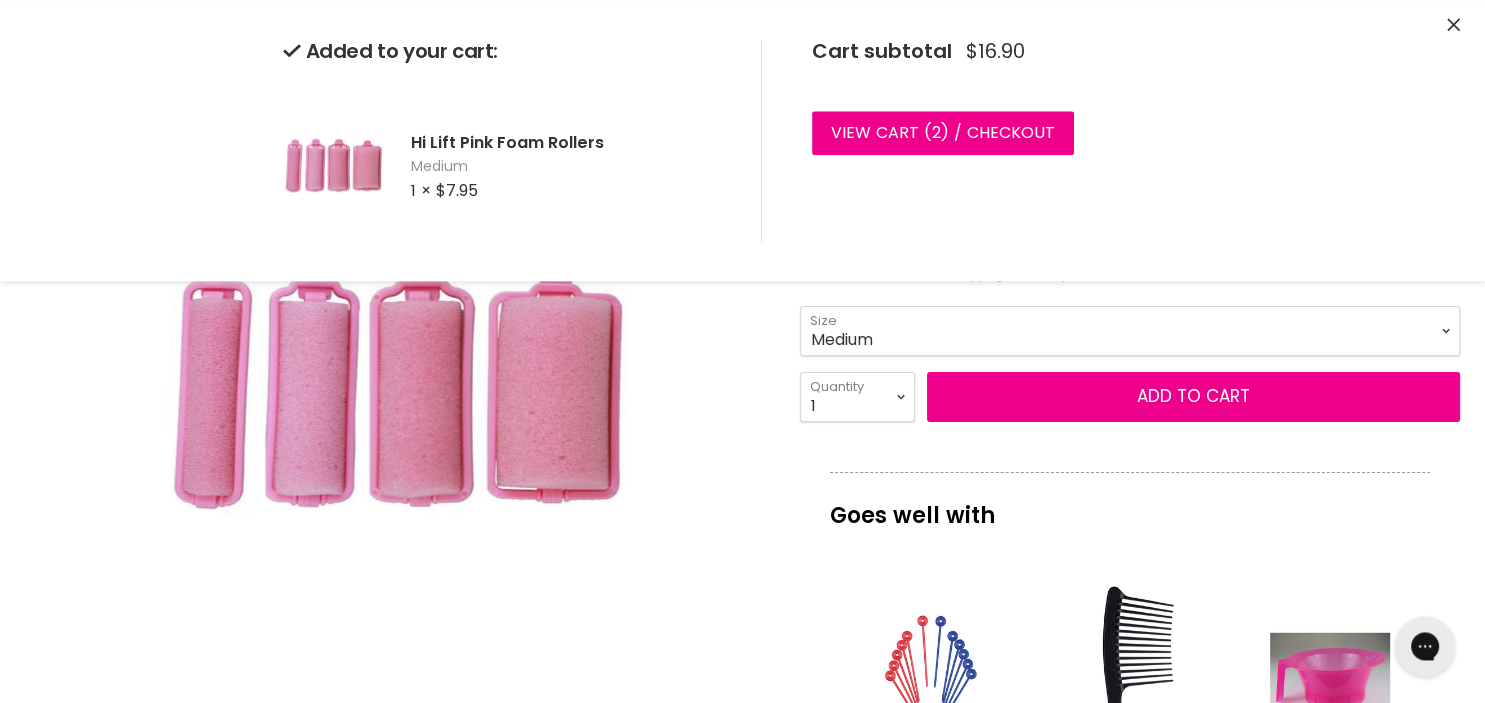 scroll, scrollTop: 105, scrollLeft: 0, axis: vertical 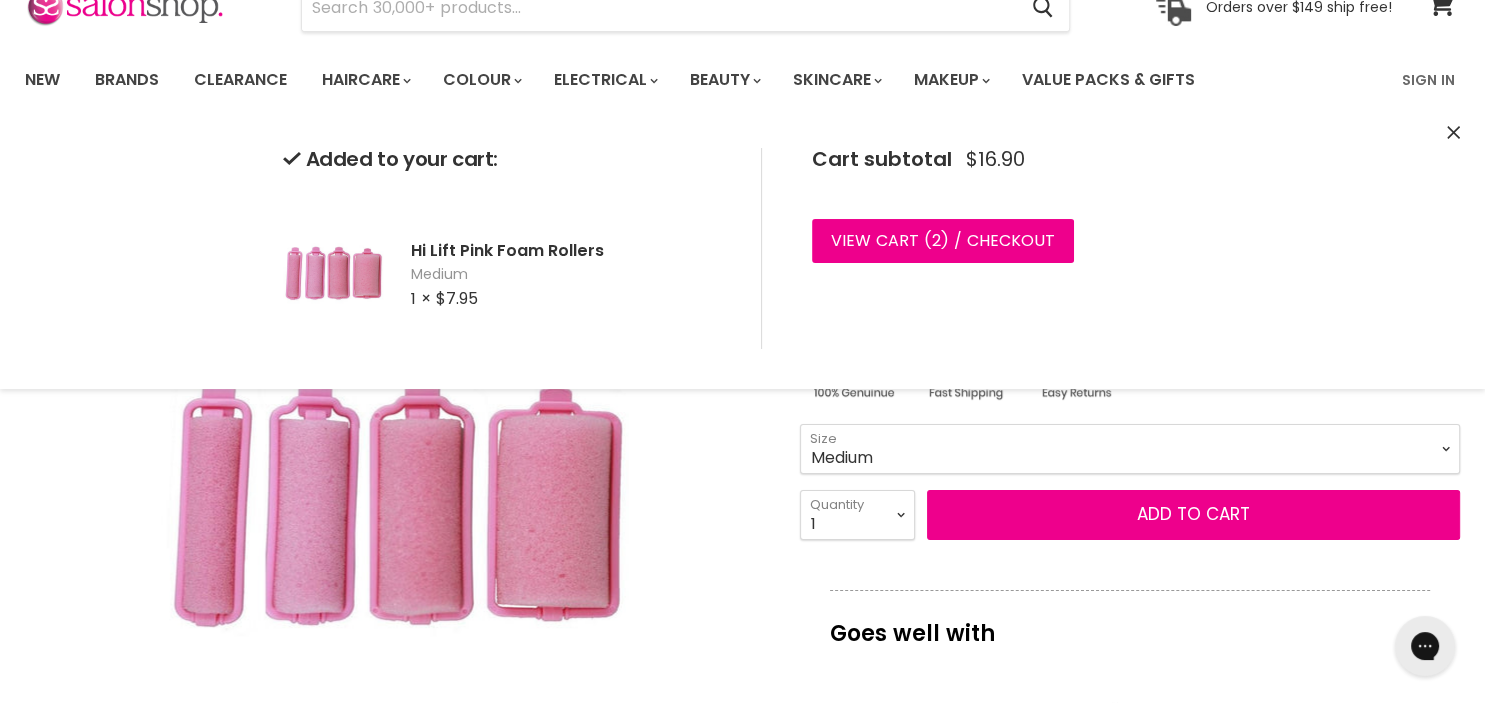 click on "Mini
Small
Medium
Large" at bounding box center [1130, 449] 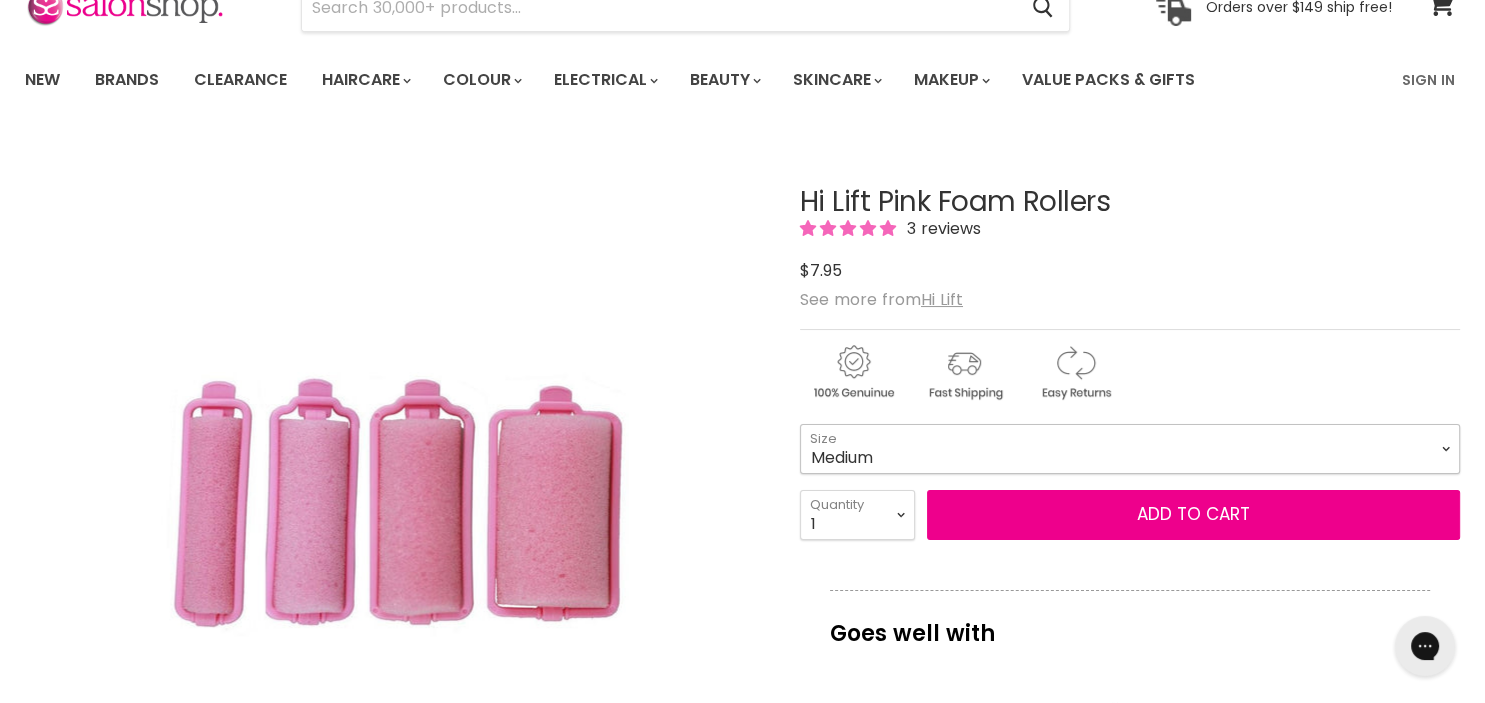 click on "Mini
Small
Medium
Large" at bounding box center [1130, 449] 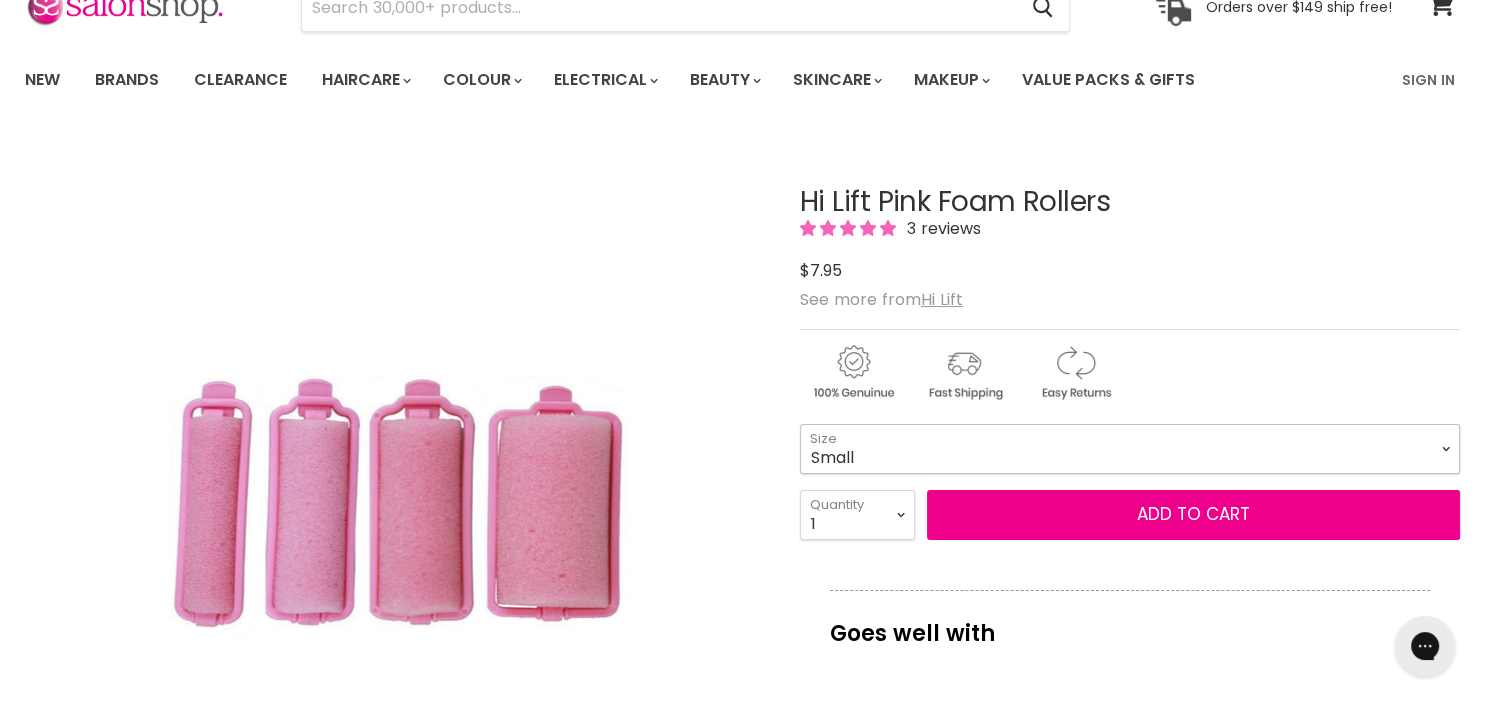 click on "Small" at bounding box center [0, 0] 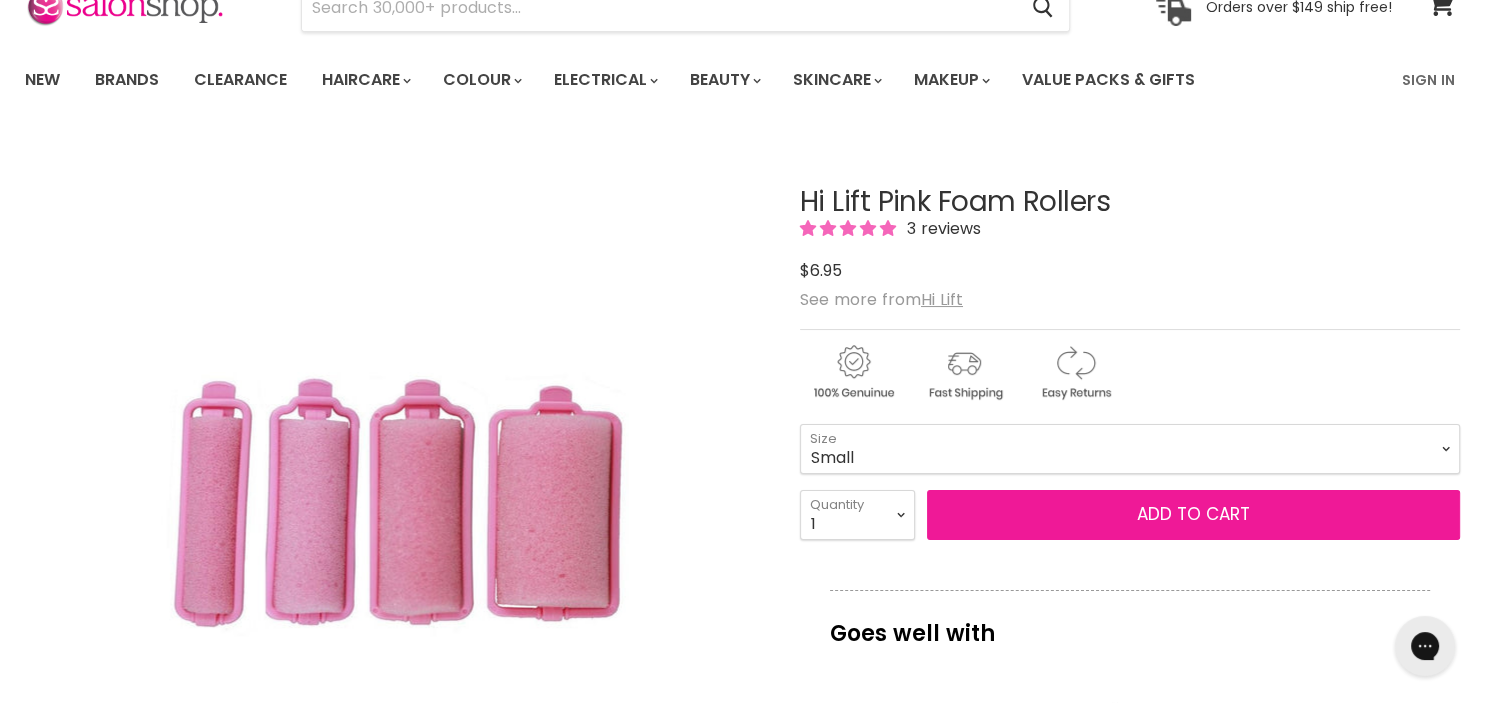 click on "Add to cart" at bounding box center [1193, 515] 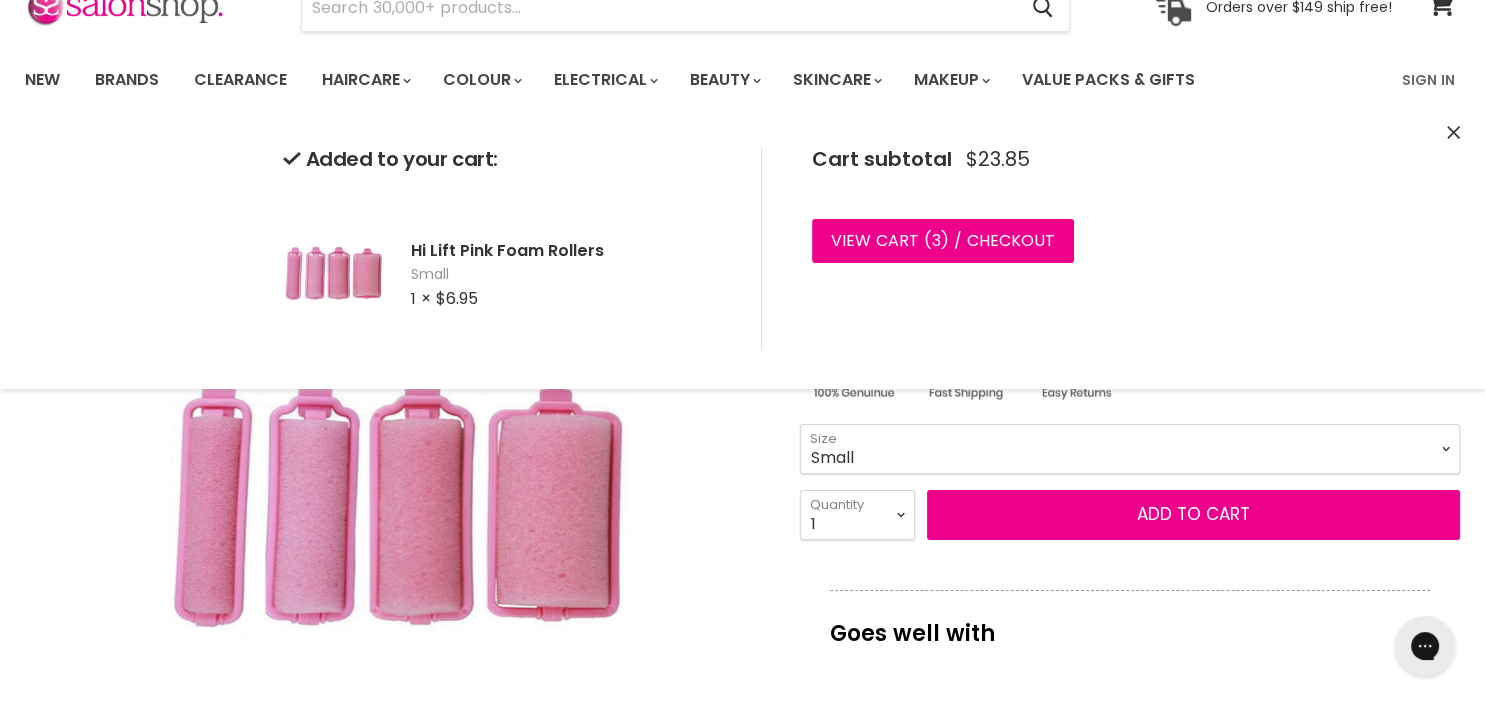 click on "Mini
Small
Medium
Large" at bounding box center (1130, 449) 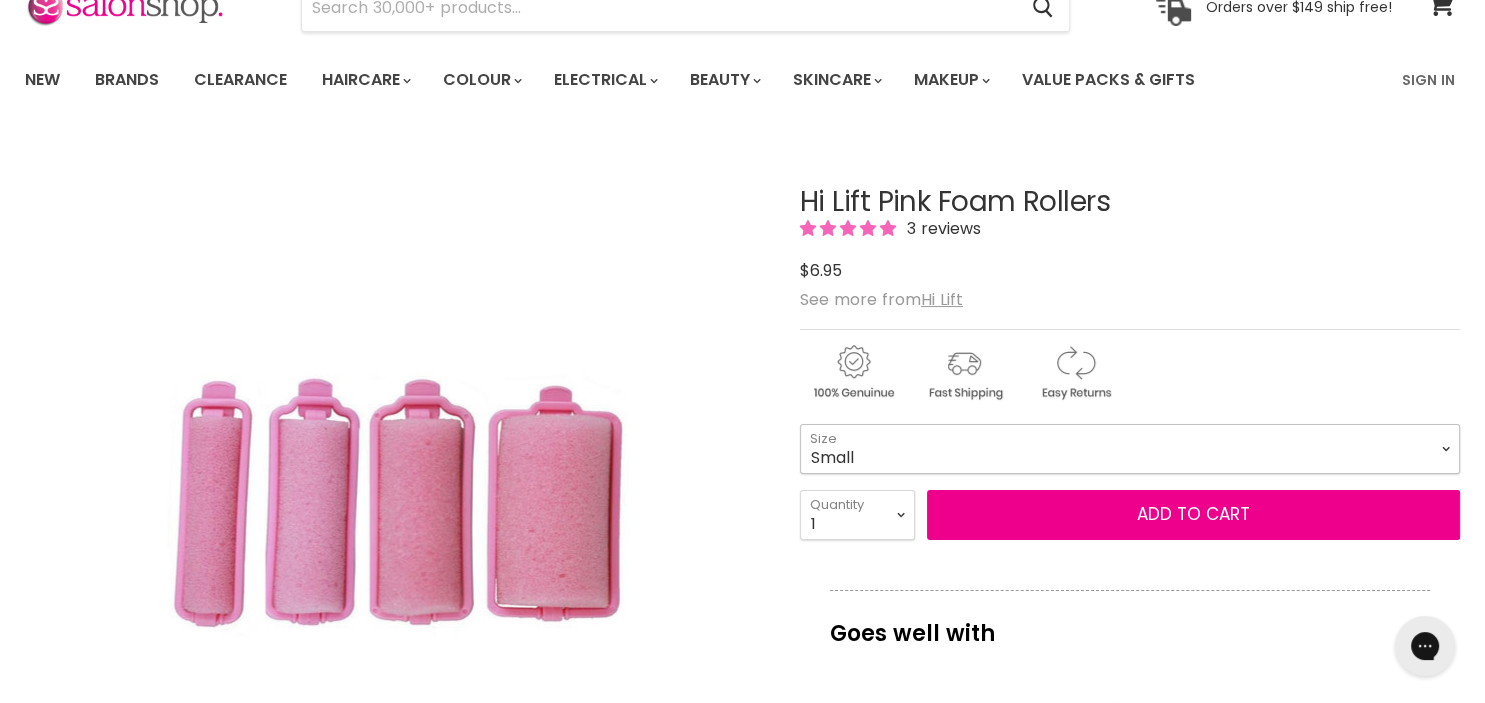click on "Mini
Small
Medium
Large" at bounding box center [1130, 449] 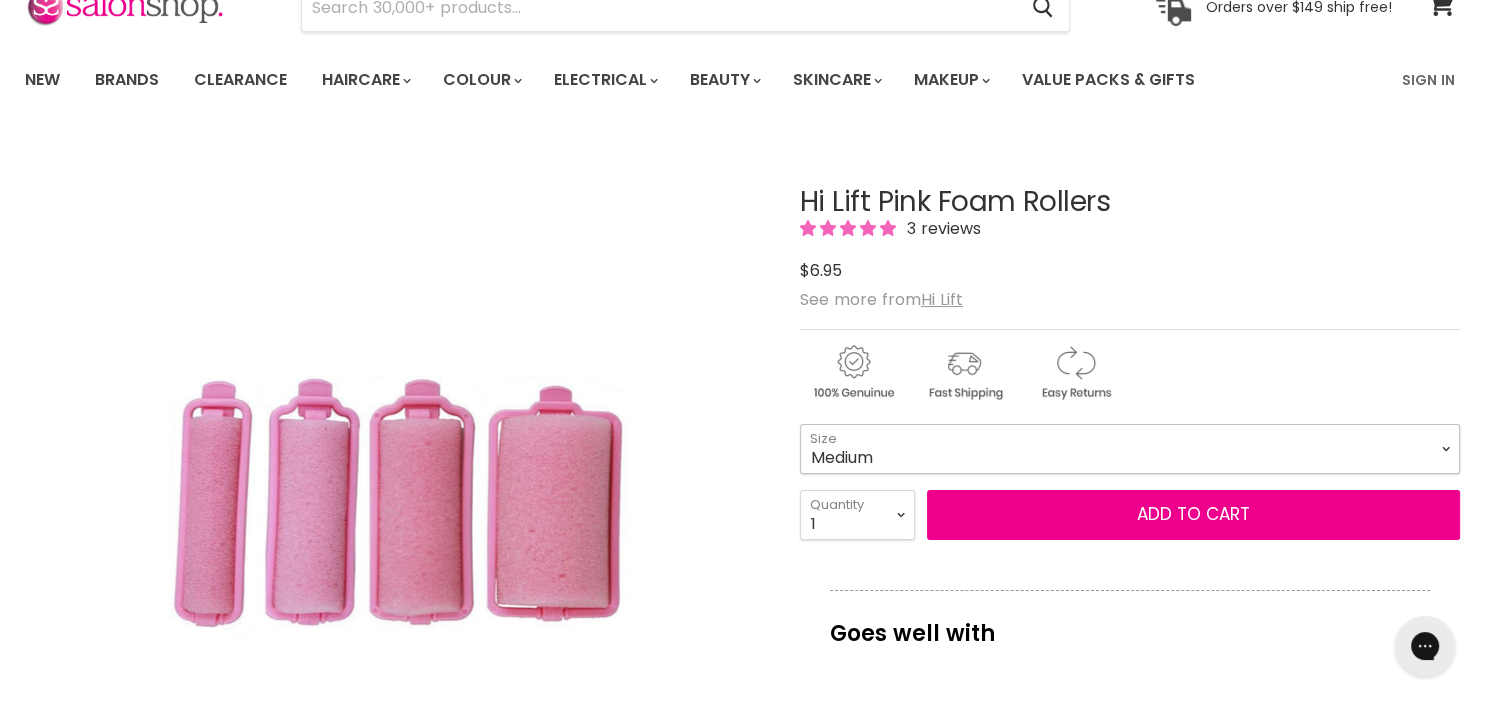 click on "Medium" at bounding box center (0, 0) 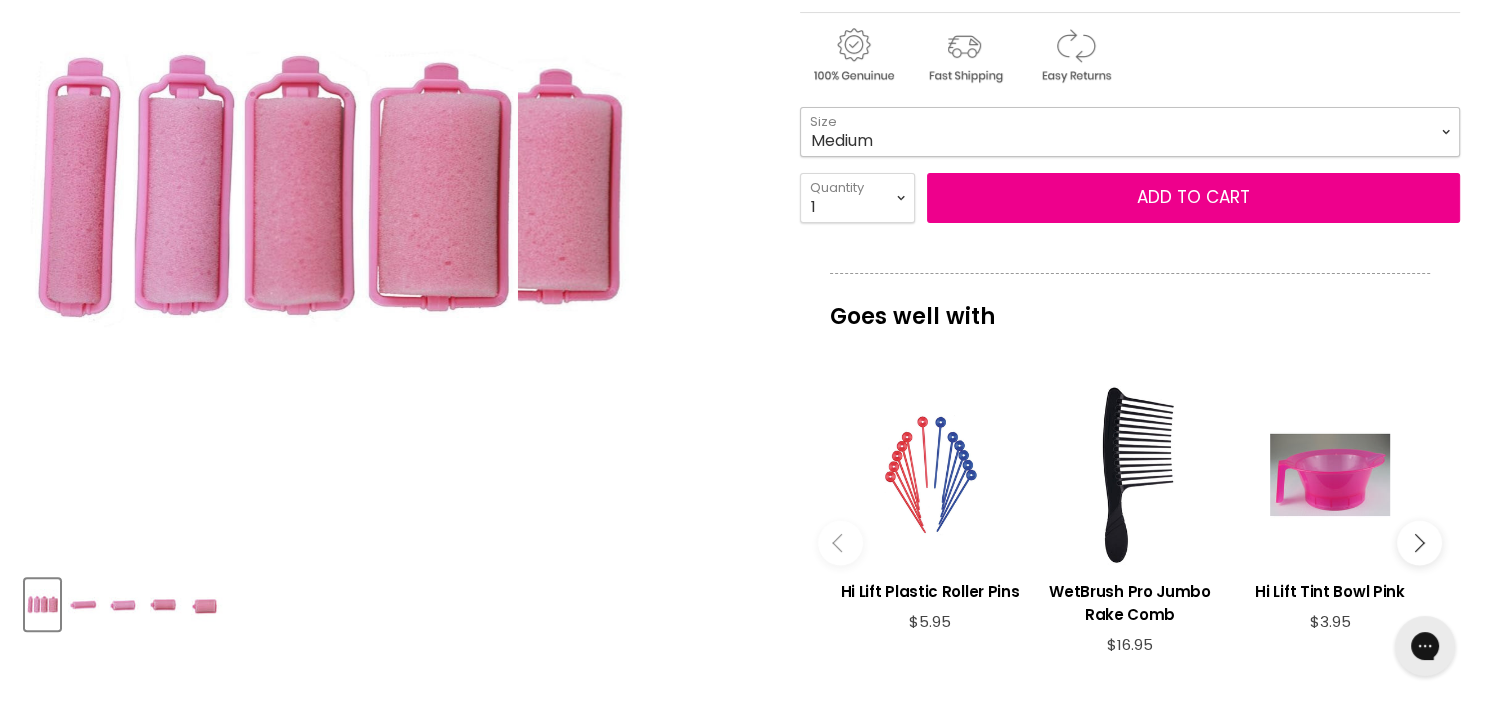 scroll, scrollTop: 0, scrollLeft: 0, axis: both 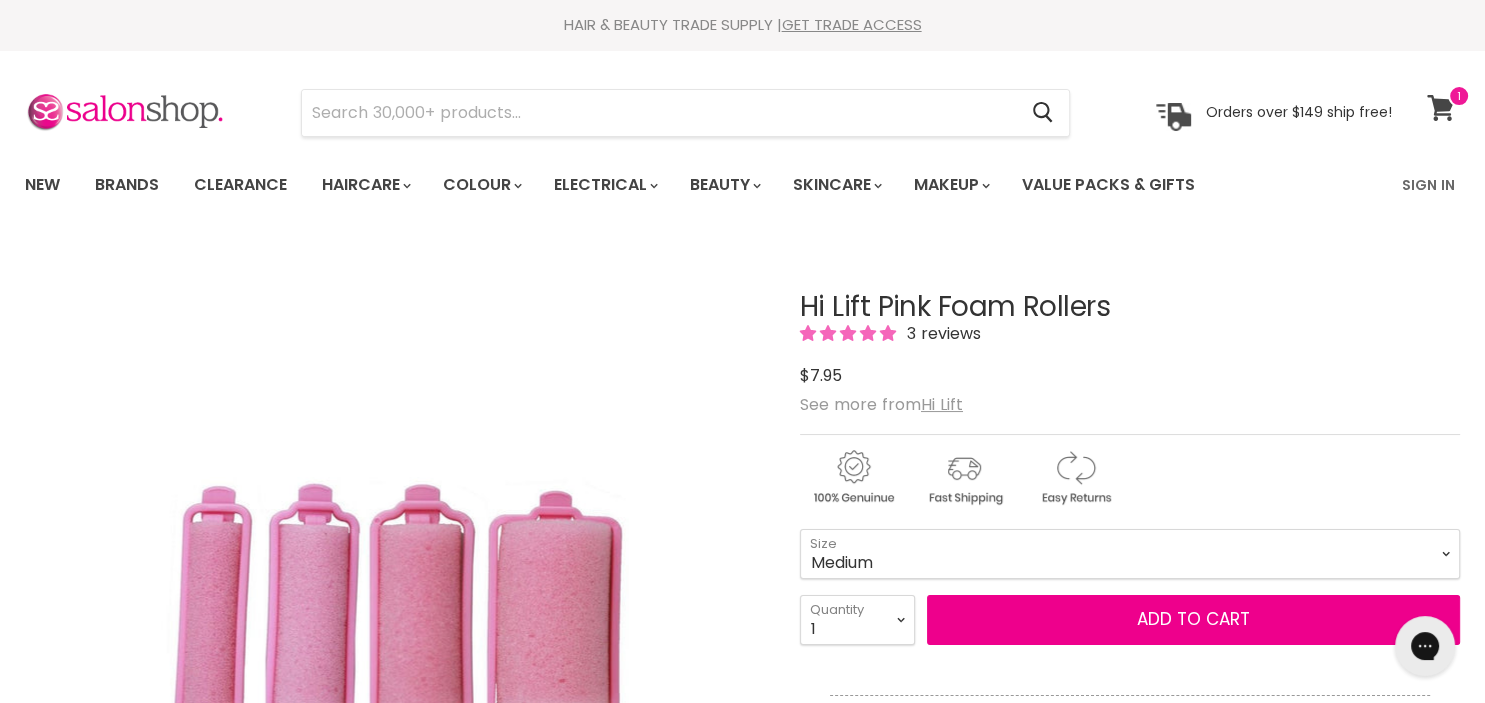 click 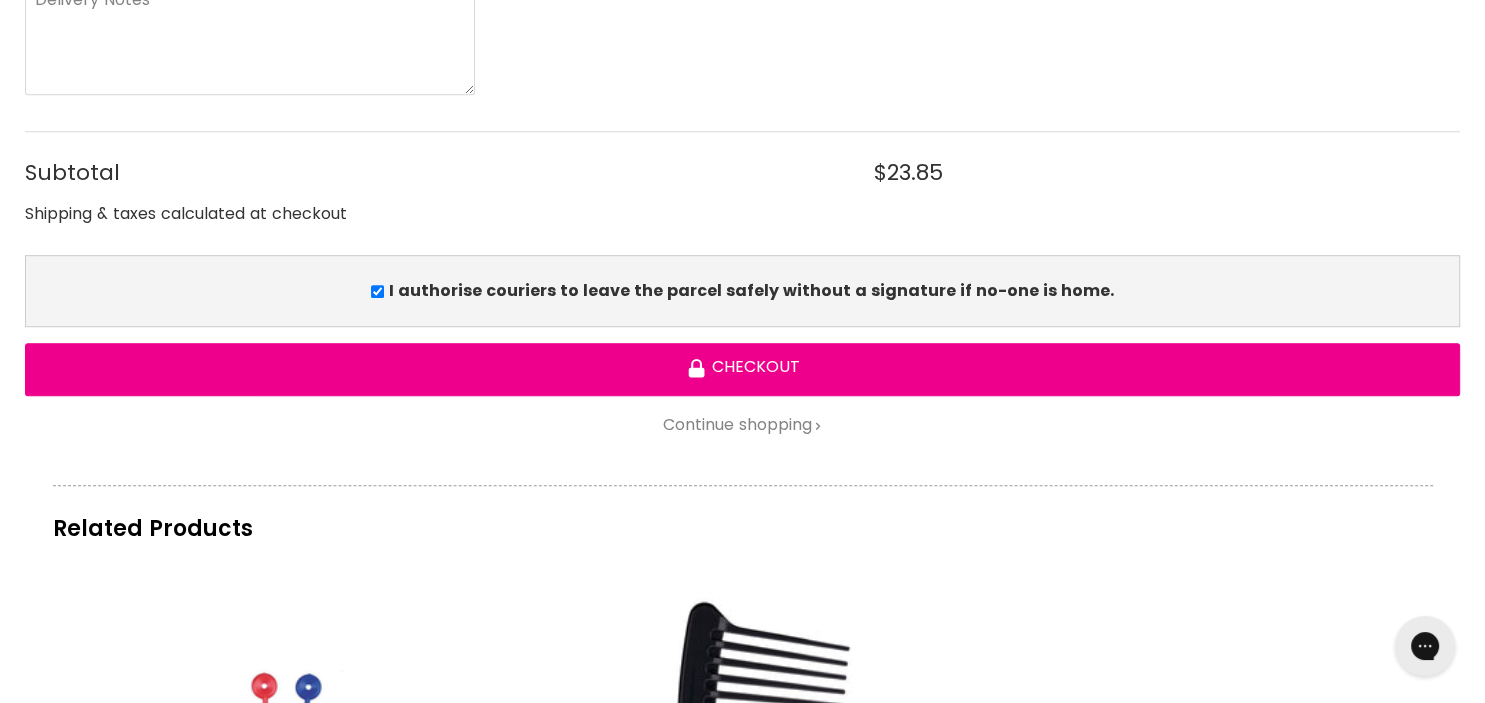 scroll, scrollTop: 1161, scrollLeft: 0, axis: vertical 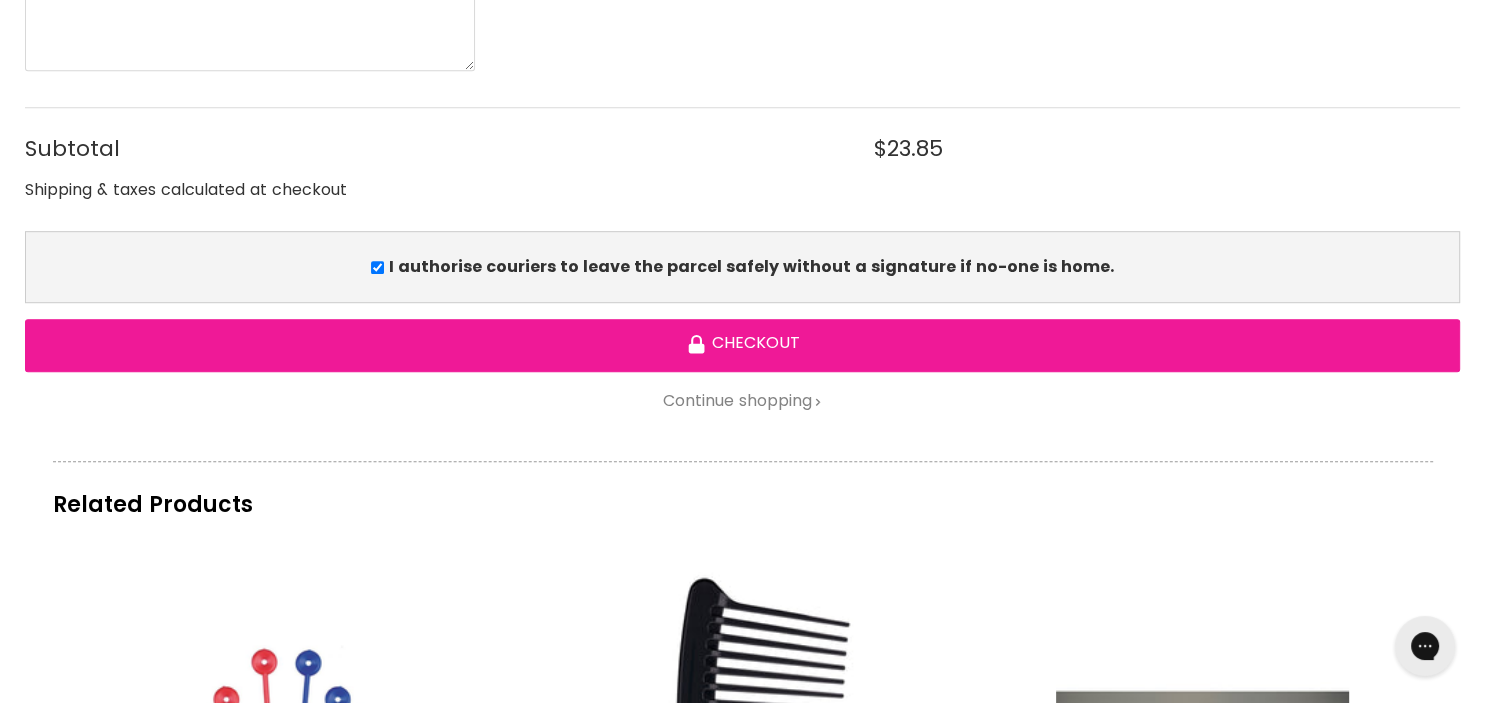click on "Checkout" at bounding box center (742, 345) 